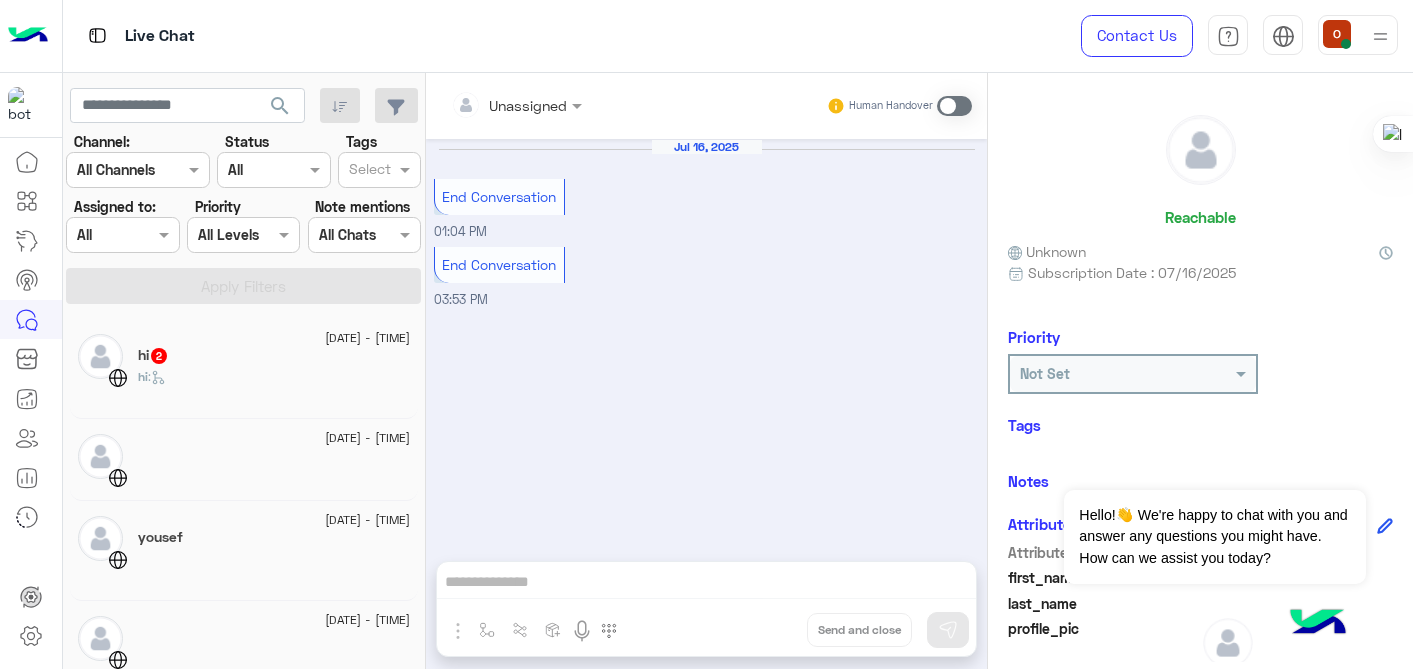 scroll, scrollTop: 0, scrollLeft: 0, axis: both 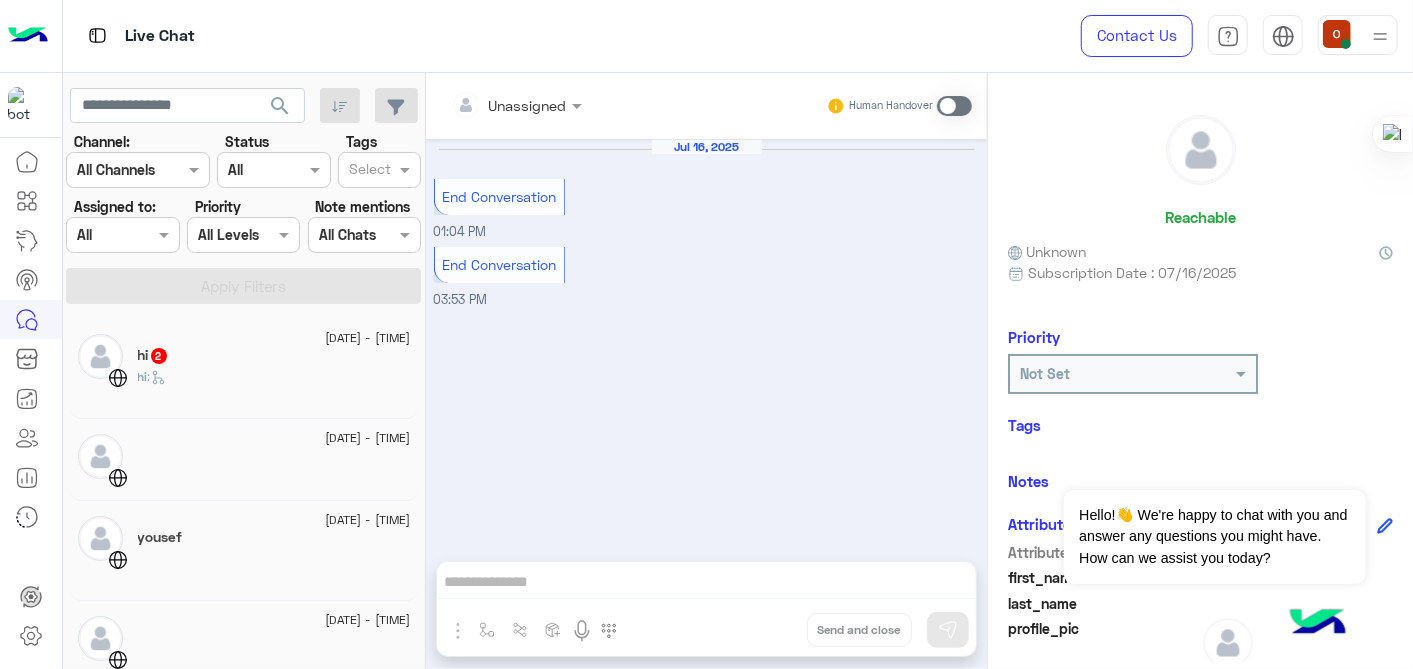 drag, startPoint x: 0, startPoint y: 0, endPoint x: 424, endPoint y: 506, distance: 660.1606 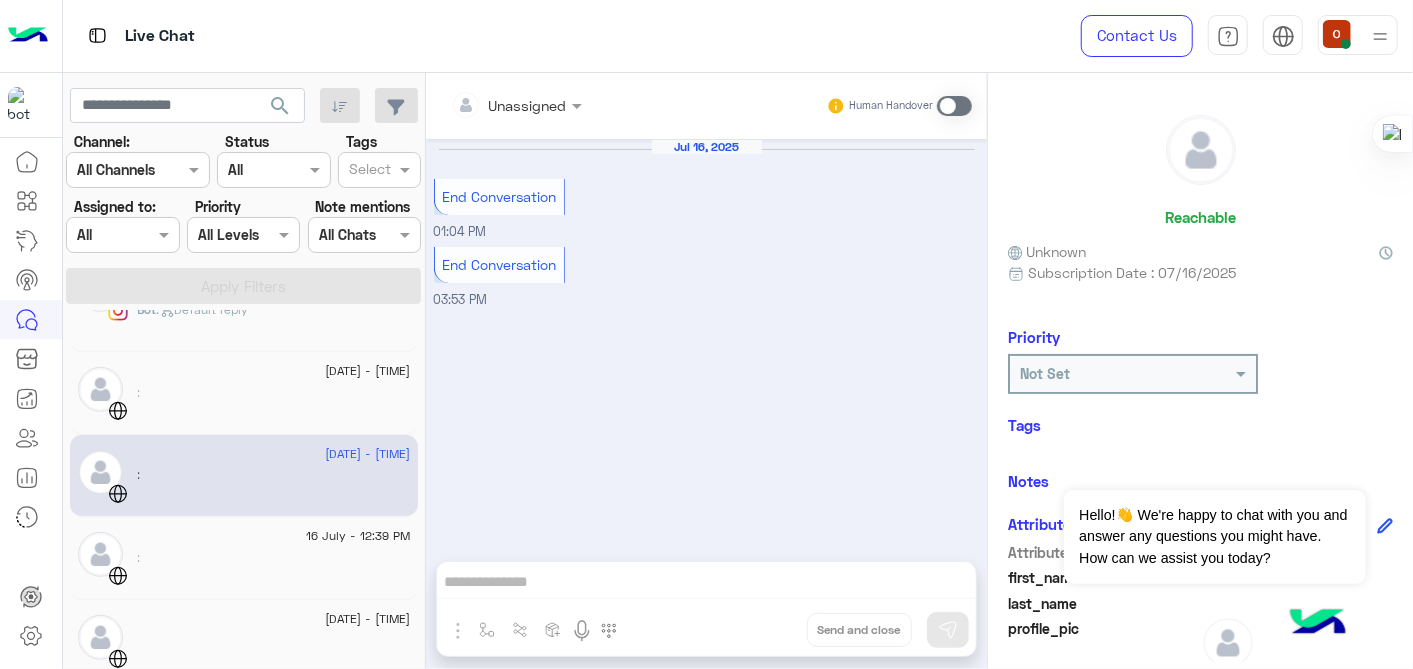 scroll, scrollTop: 0, scrollLeft: 0, axis: both 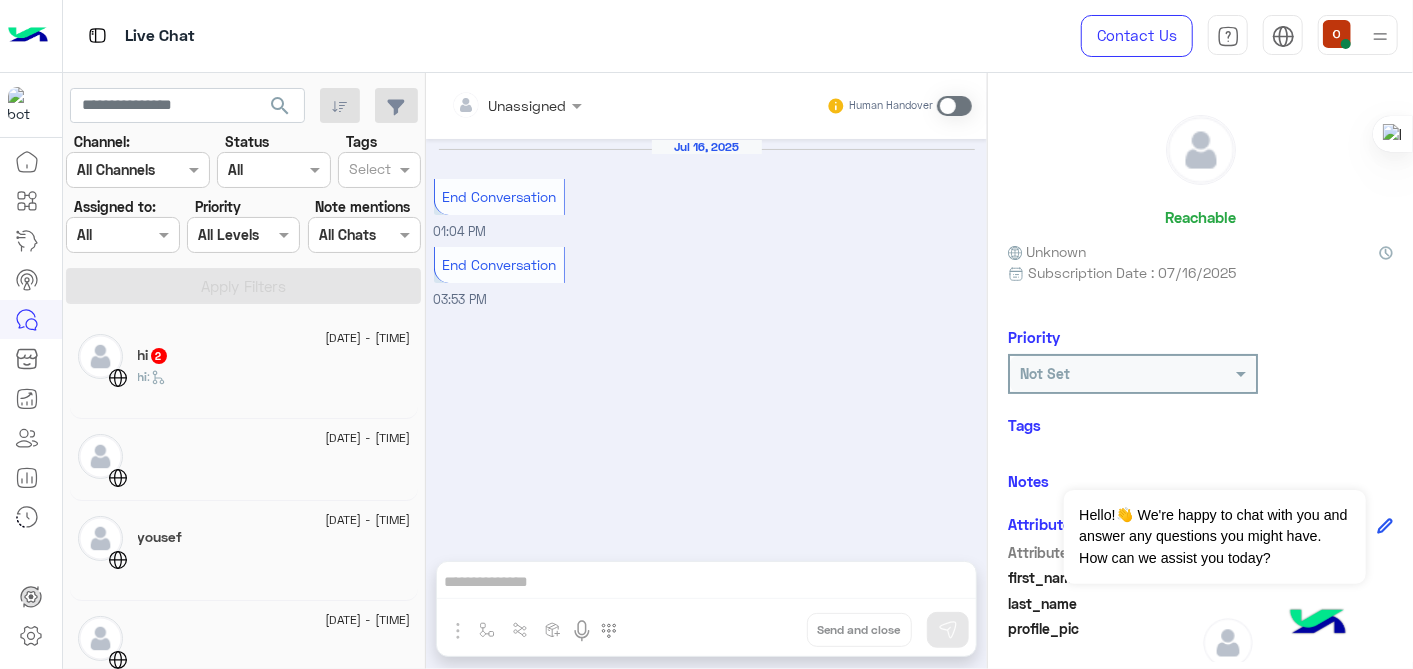click on "hi :" 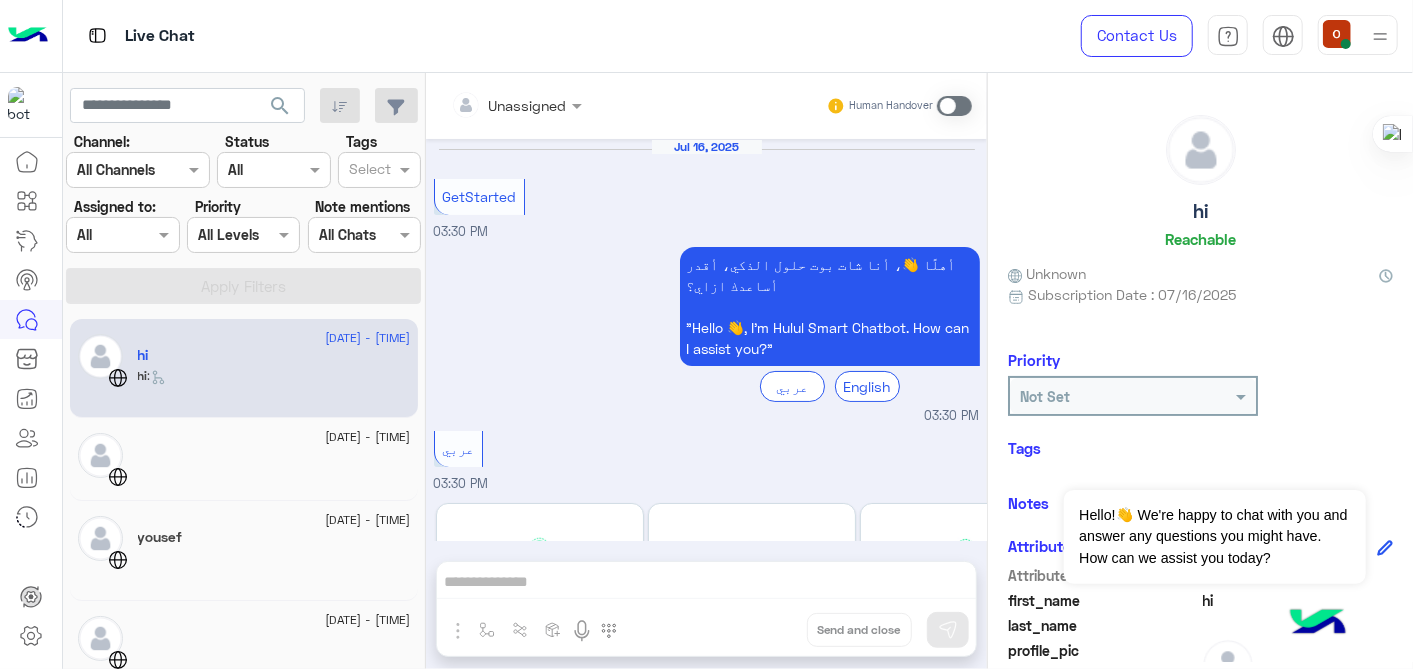 scroll, scrollTop: 848, scrollLeft: 0, axis: vertical 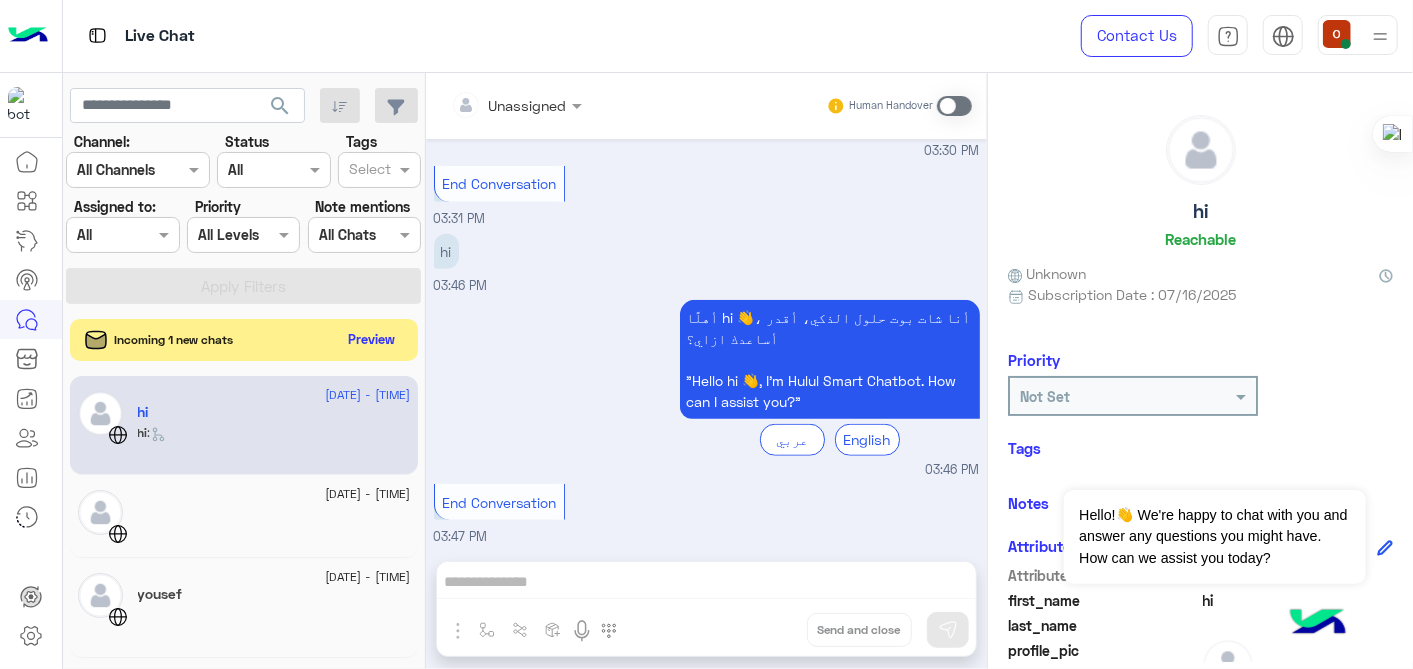 click on "Preview" 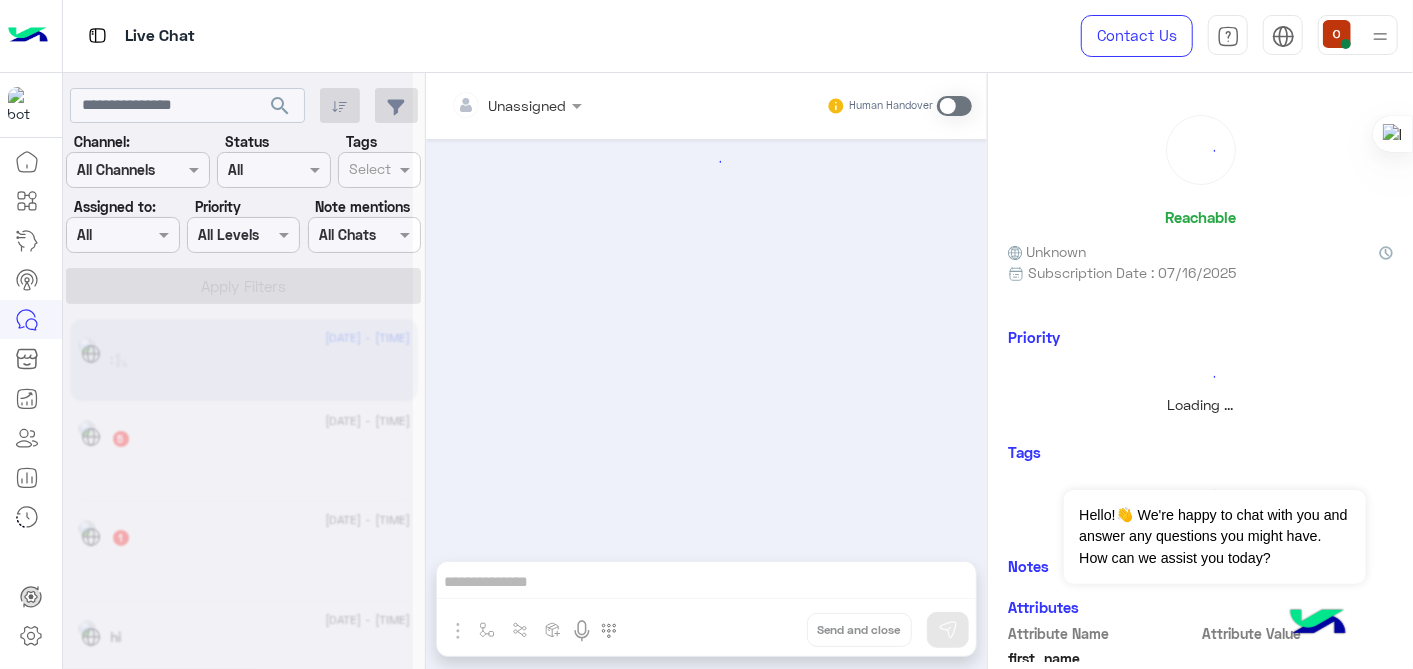 scroll, scrollTop: 0, scrollLeft: 0, axis: both 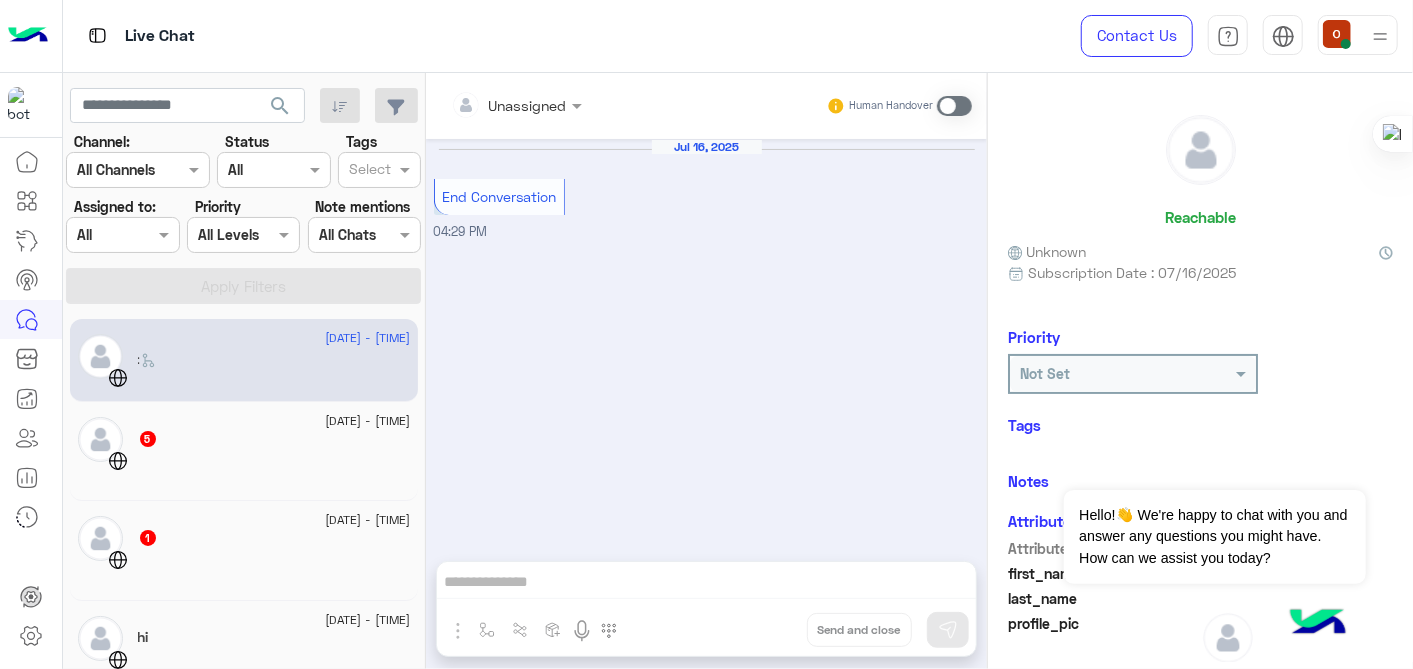 click 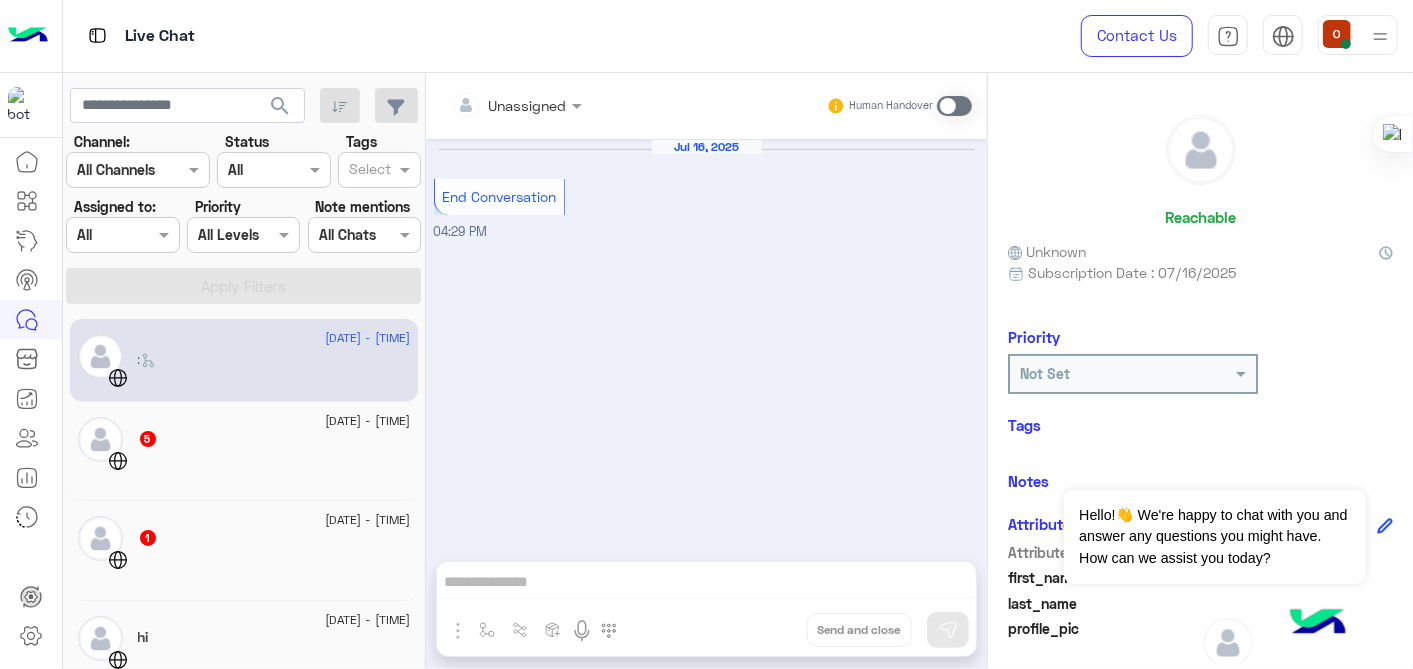 click on "5" 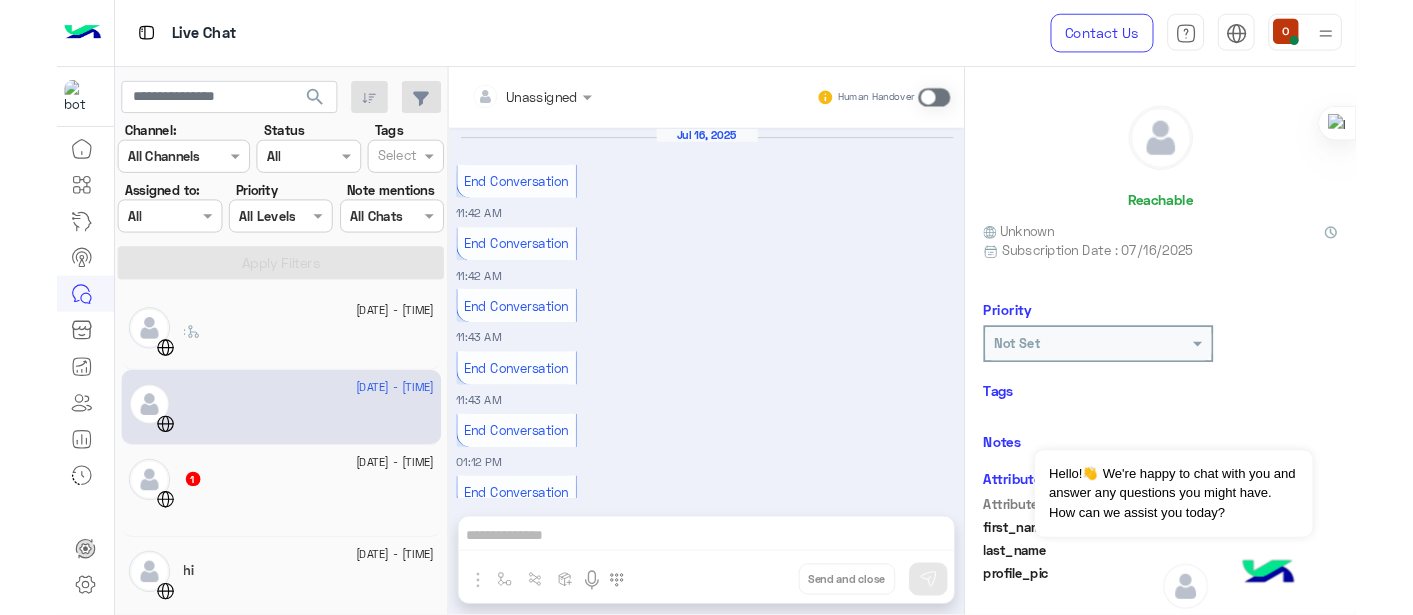 scroll, scrollTop: 305, scrollLeft: 0, axis: vertical 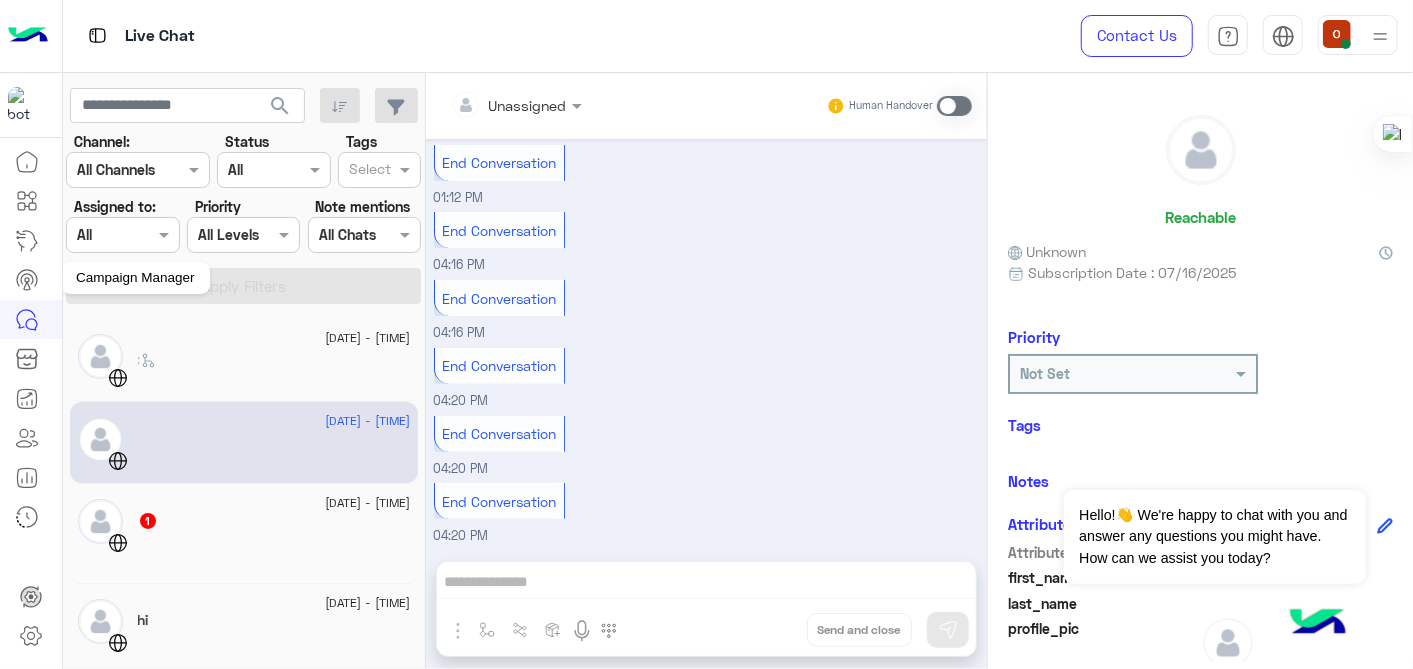 click 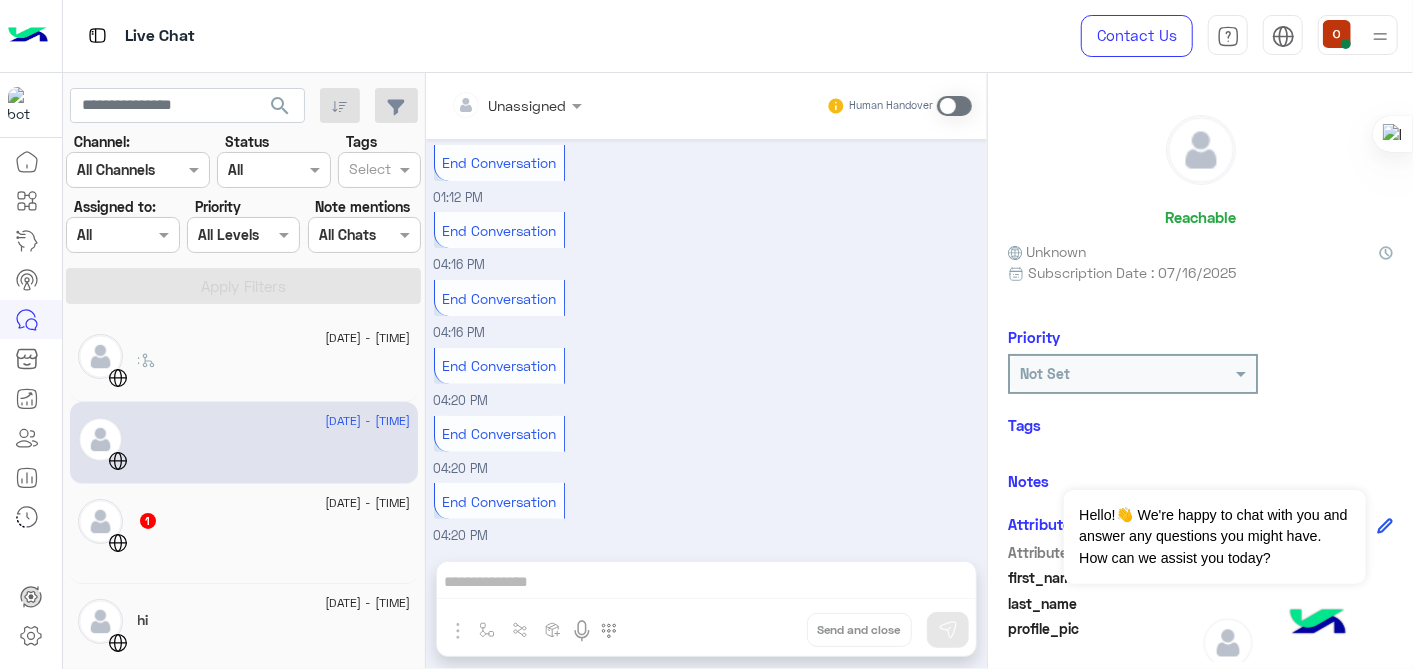 click 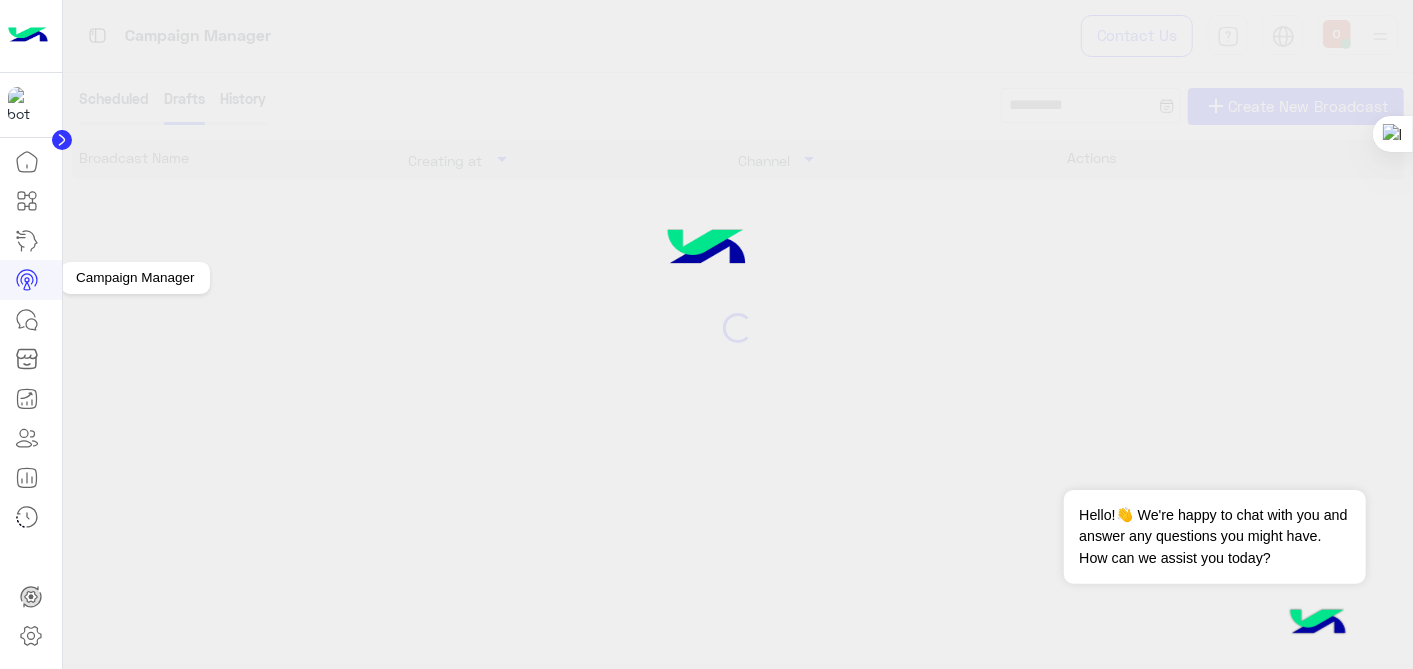 click 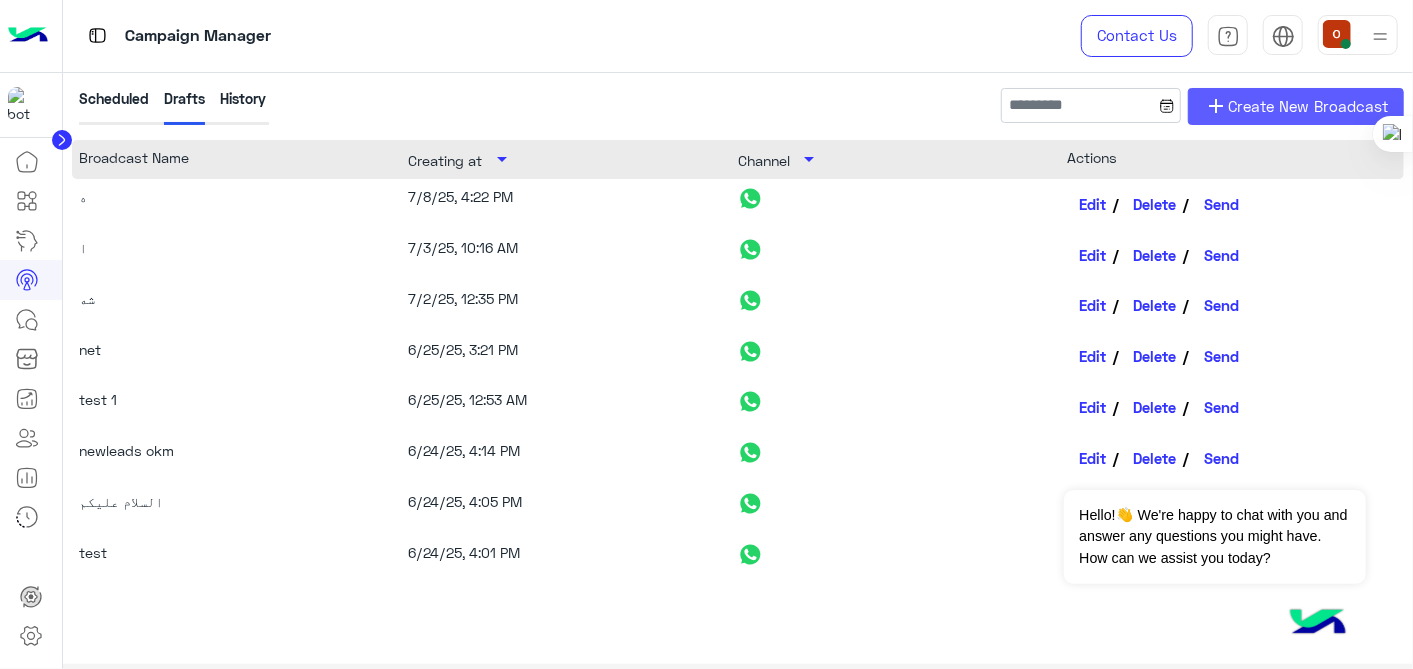 click on "Create New Broadcast" 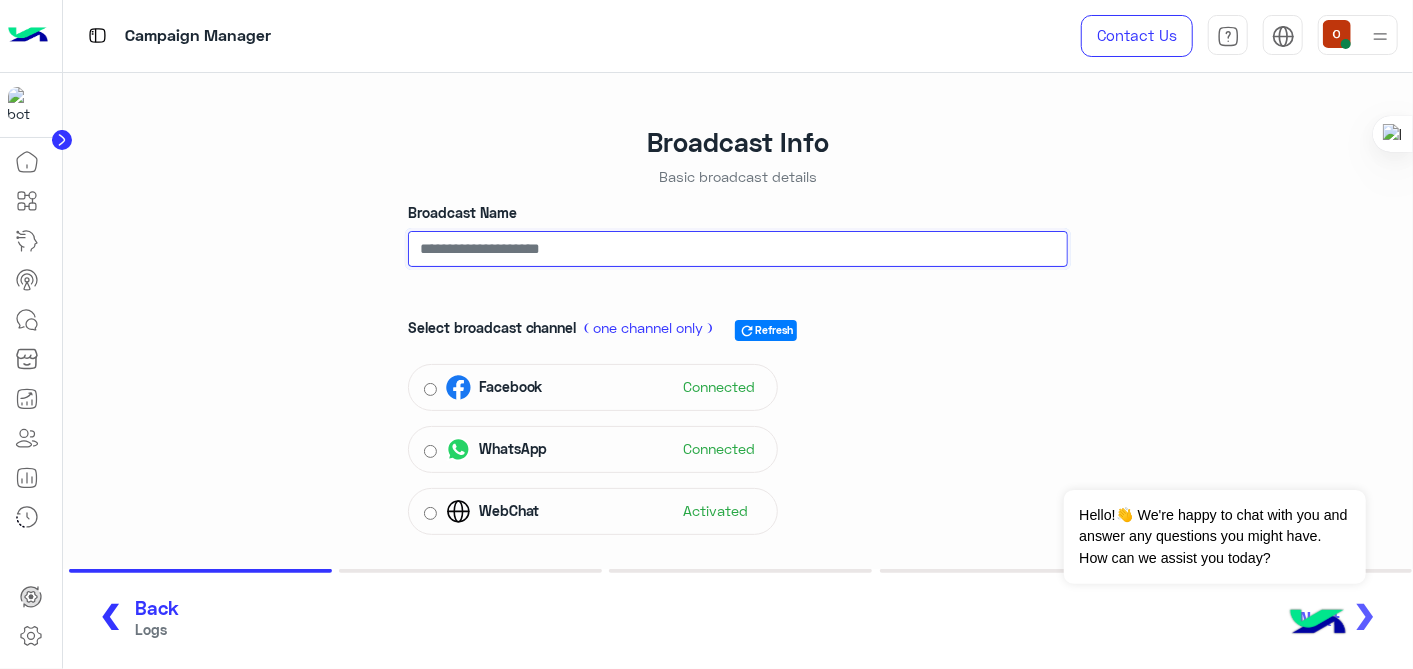 click on "Broadcast Name" at bounding box center (738, 249) 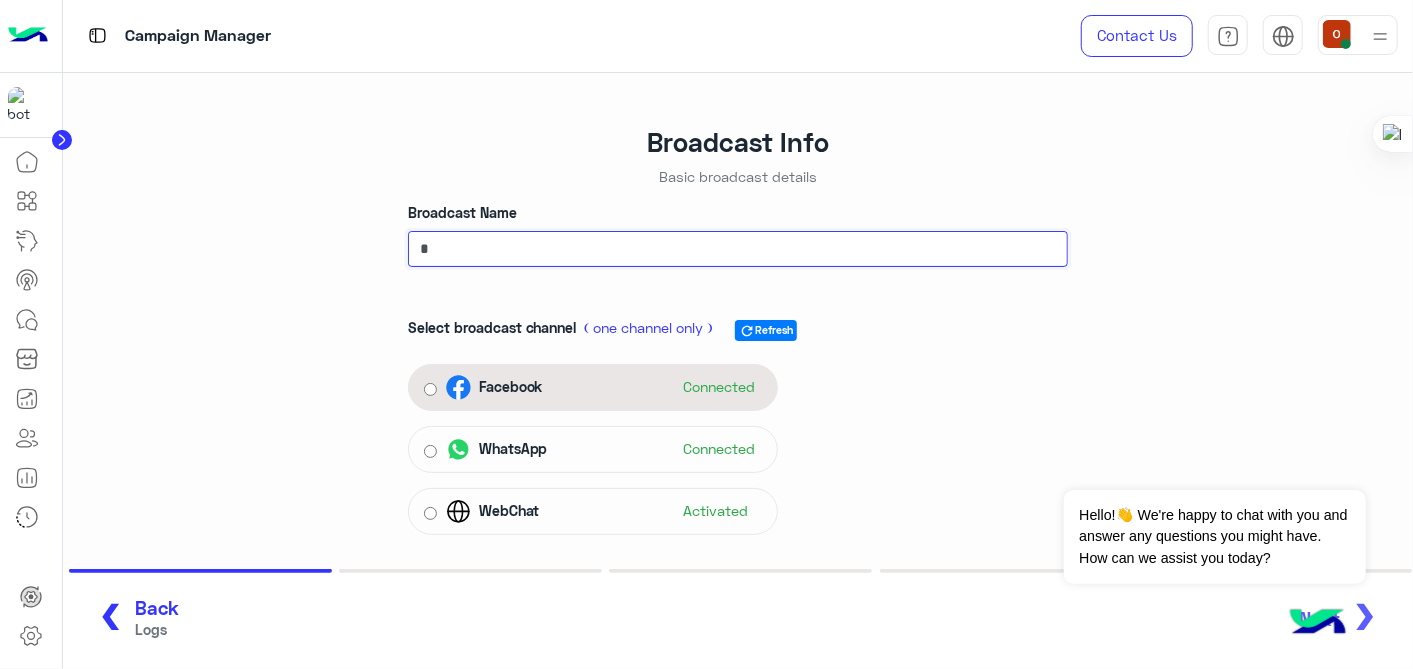 type on "*" 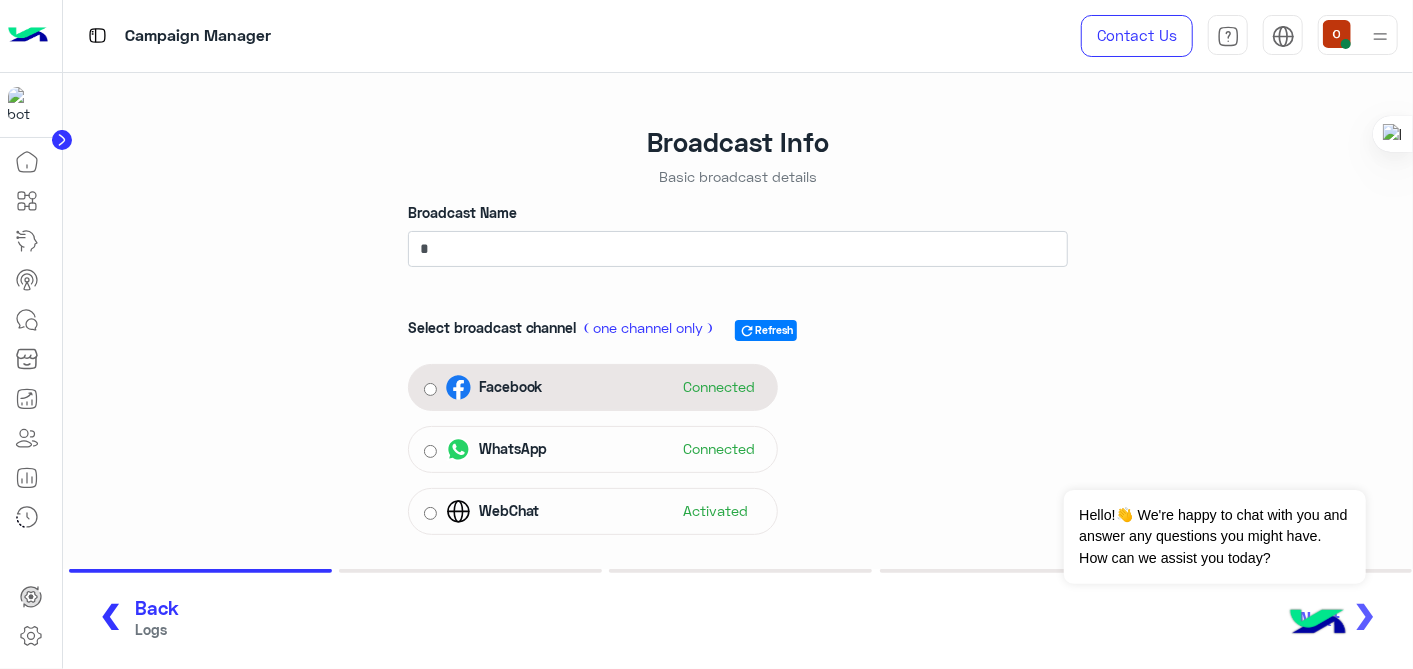 click on "Facebook  Connected" 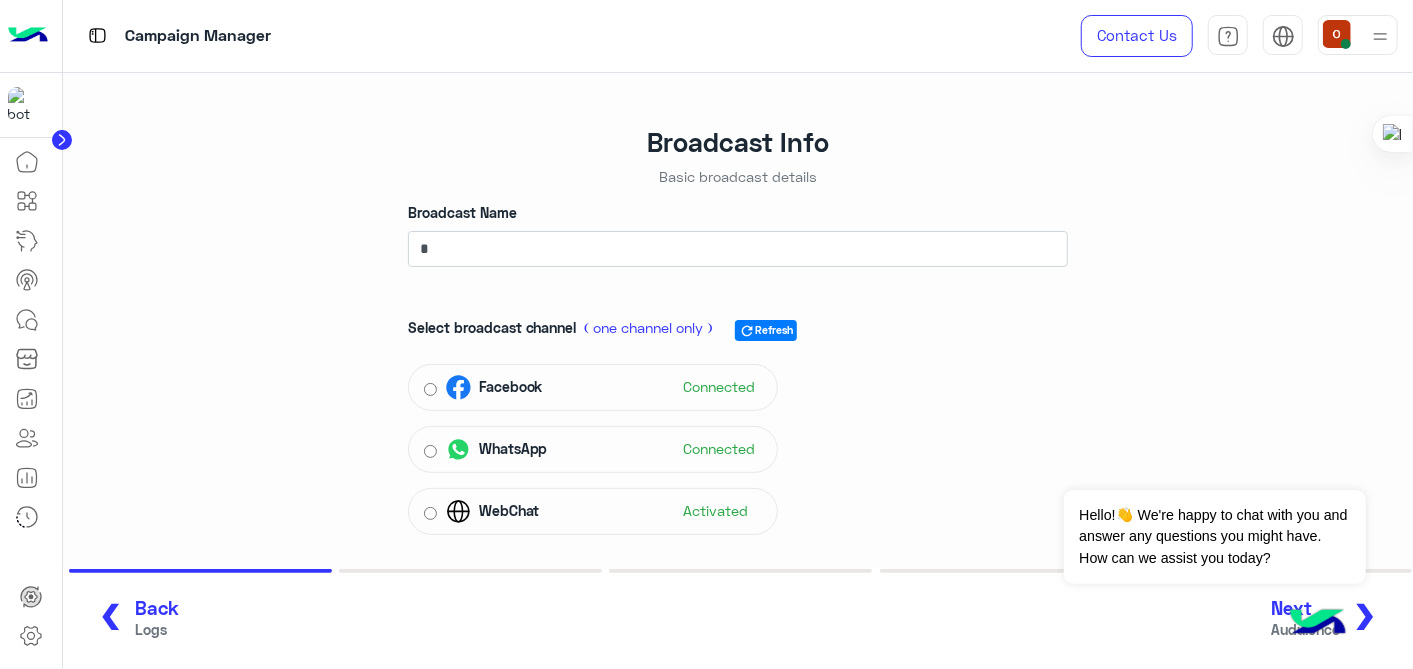 click on "❯" 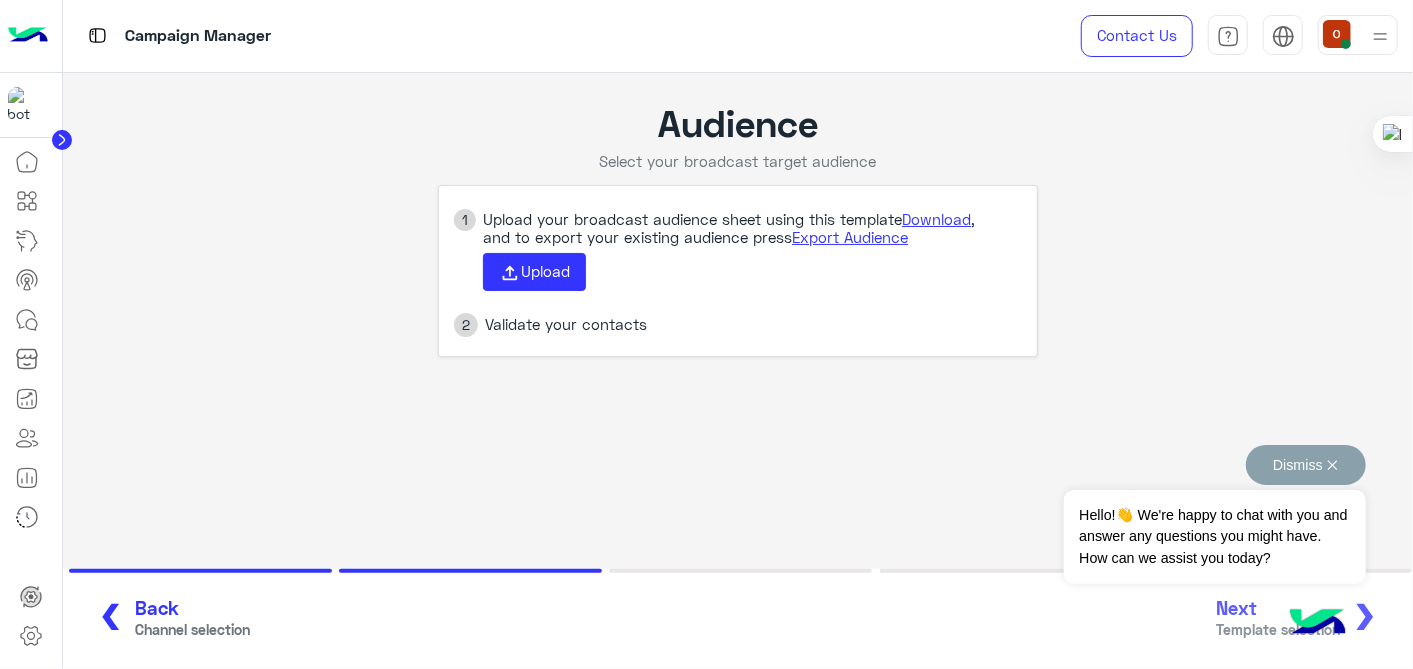 click on "Dismiss ✕" at bounding box center [1306, 465] 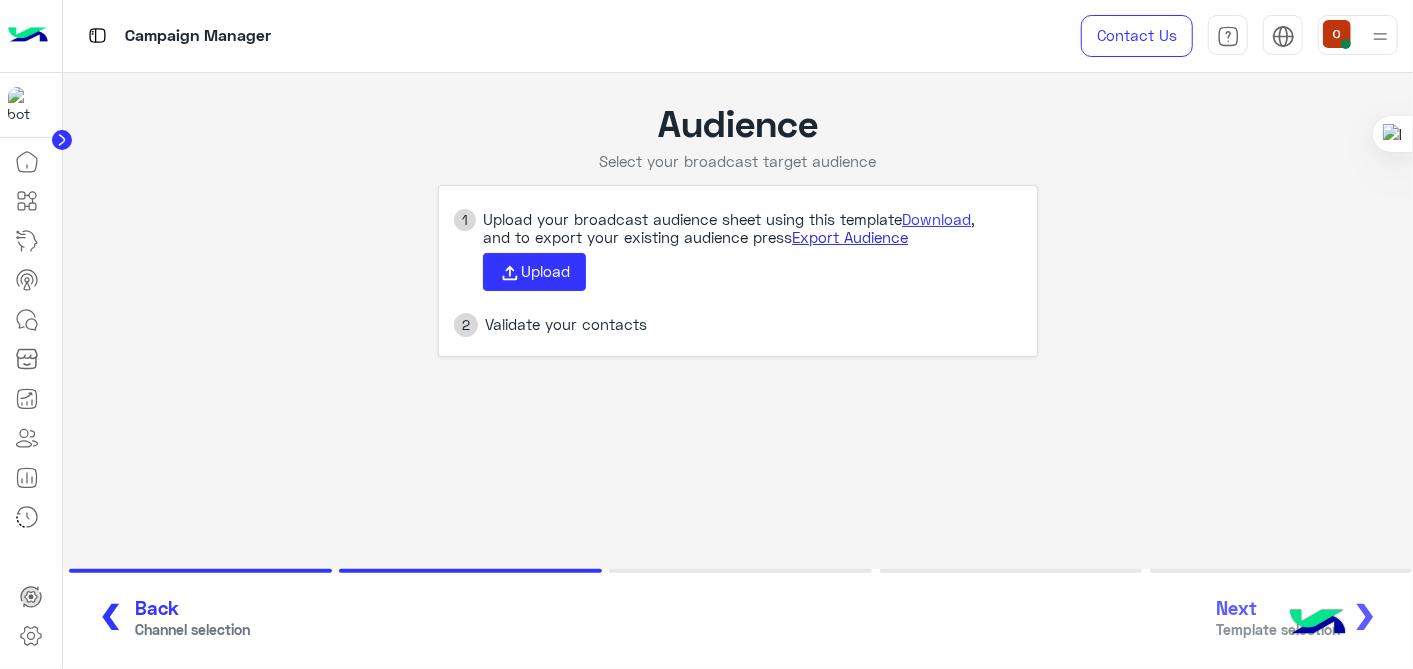 click on "Export Audience" 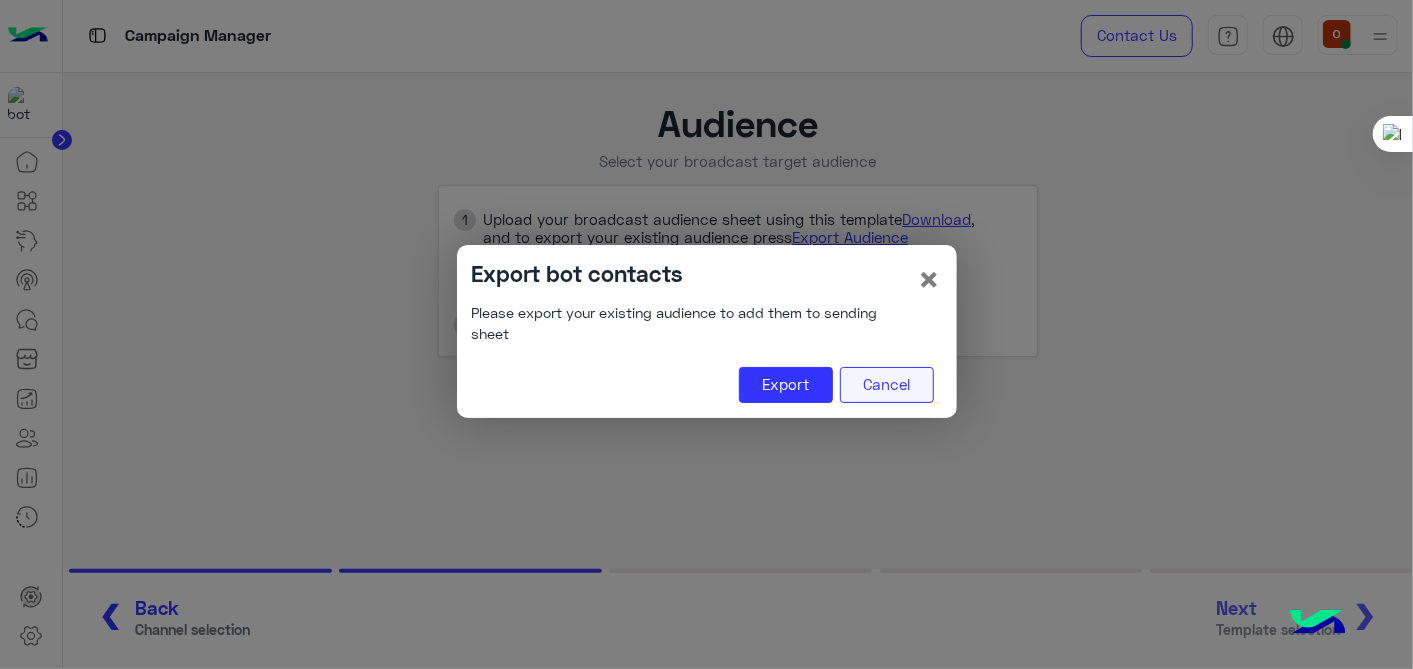 click on "Cancel" 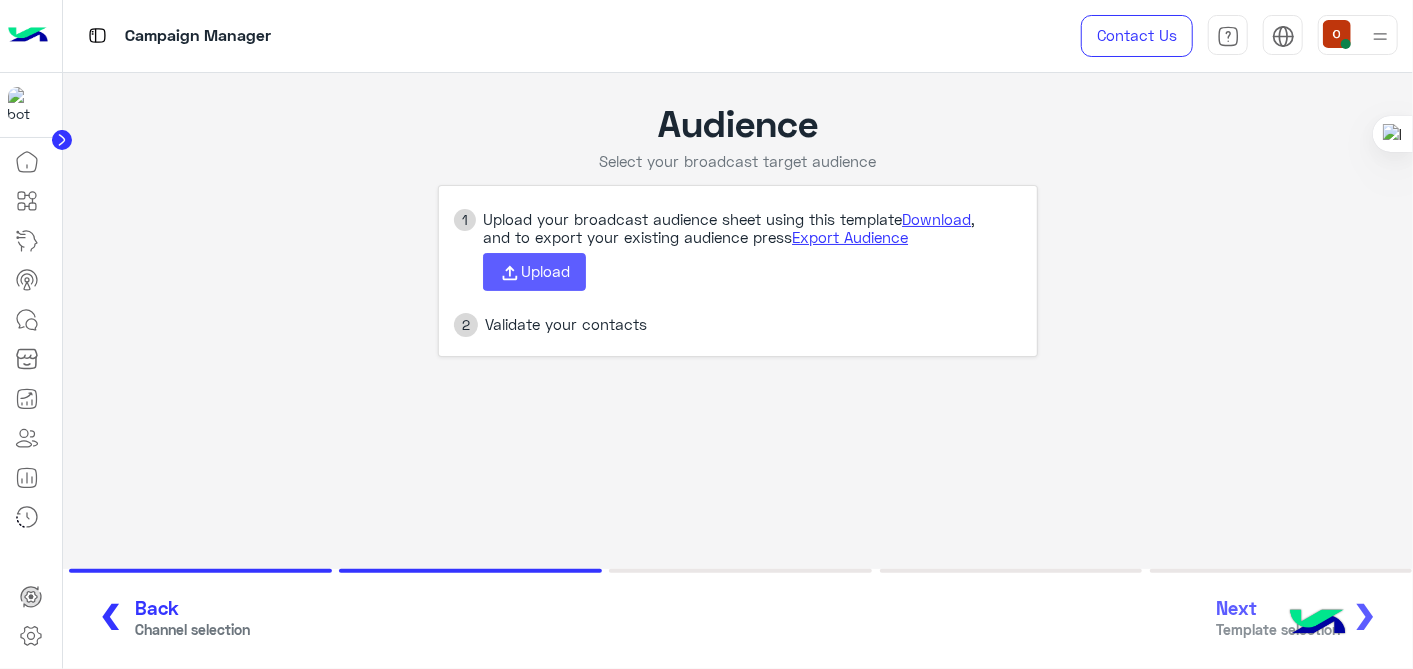 click on "Upload" 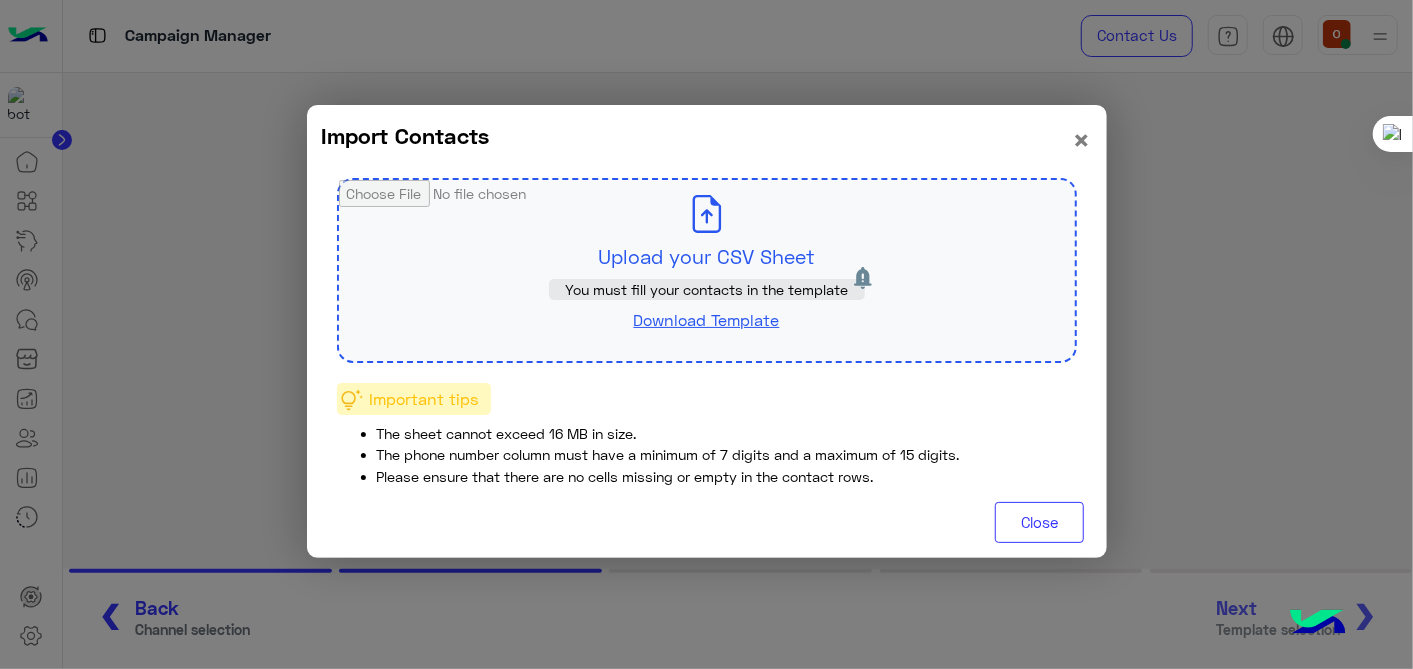 click 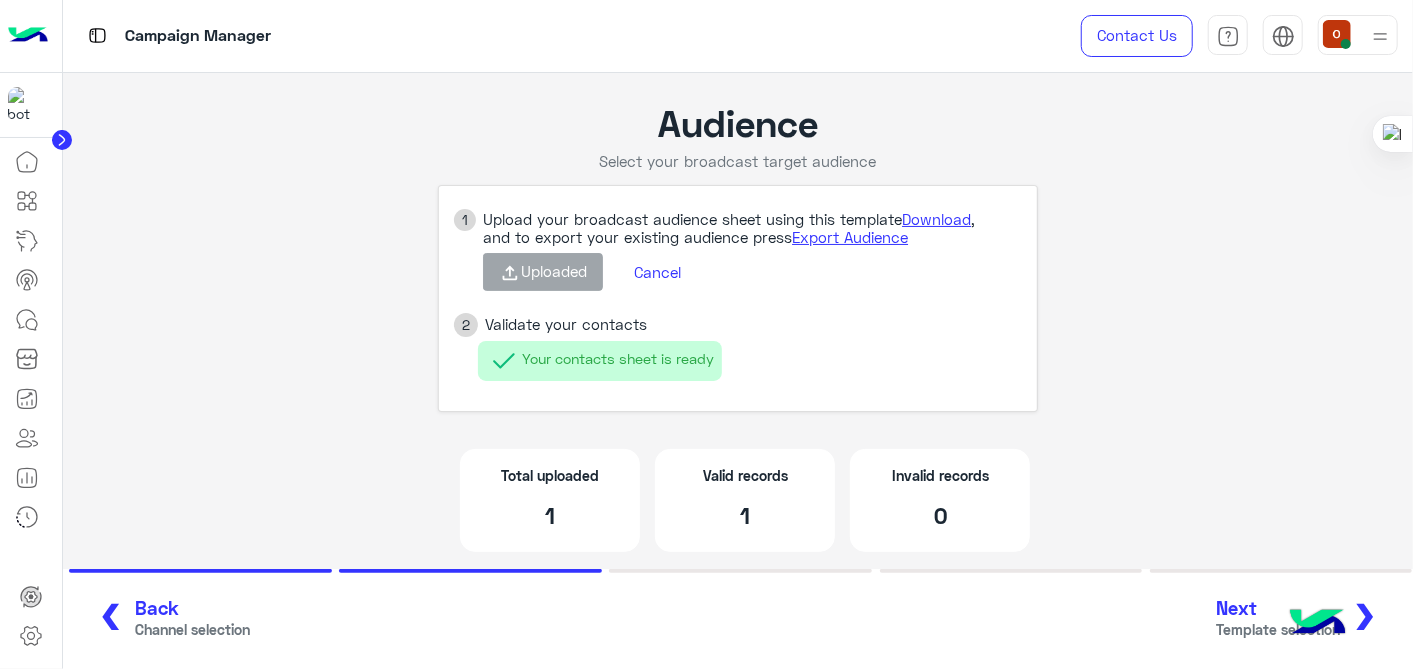 click 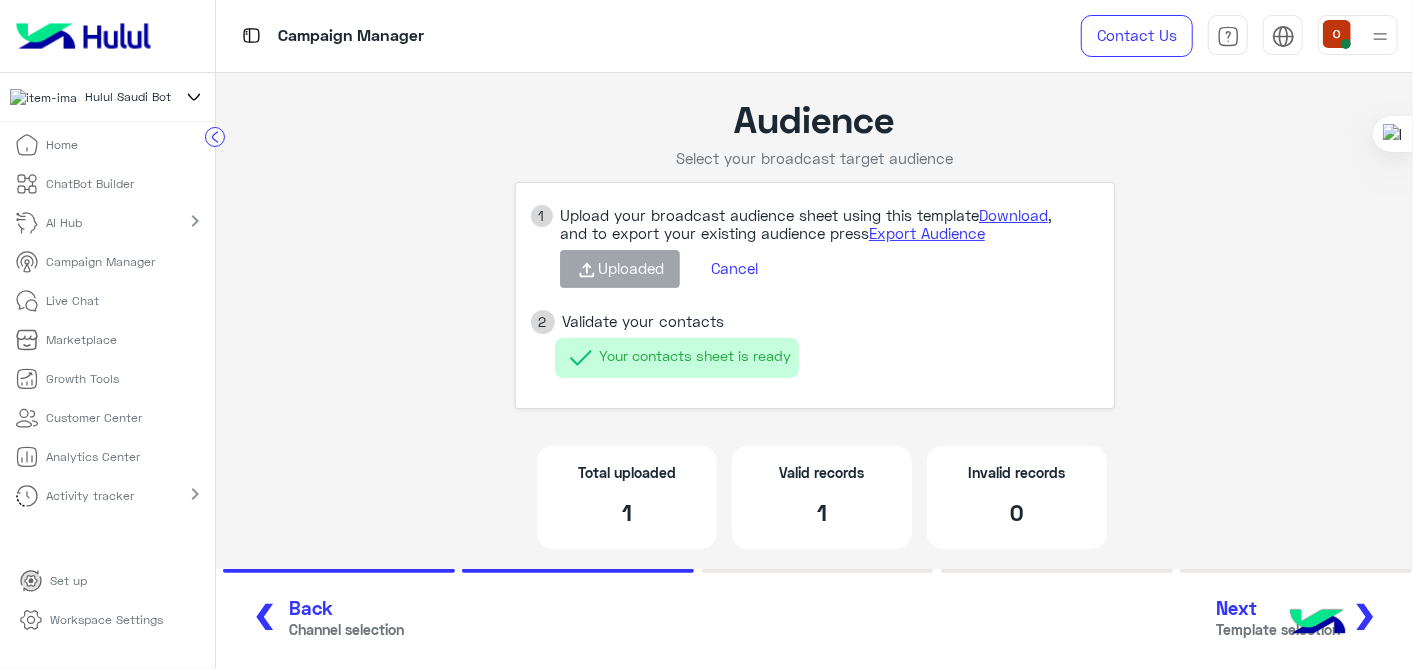click 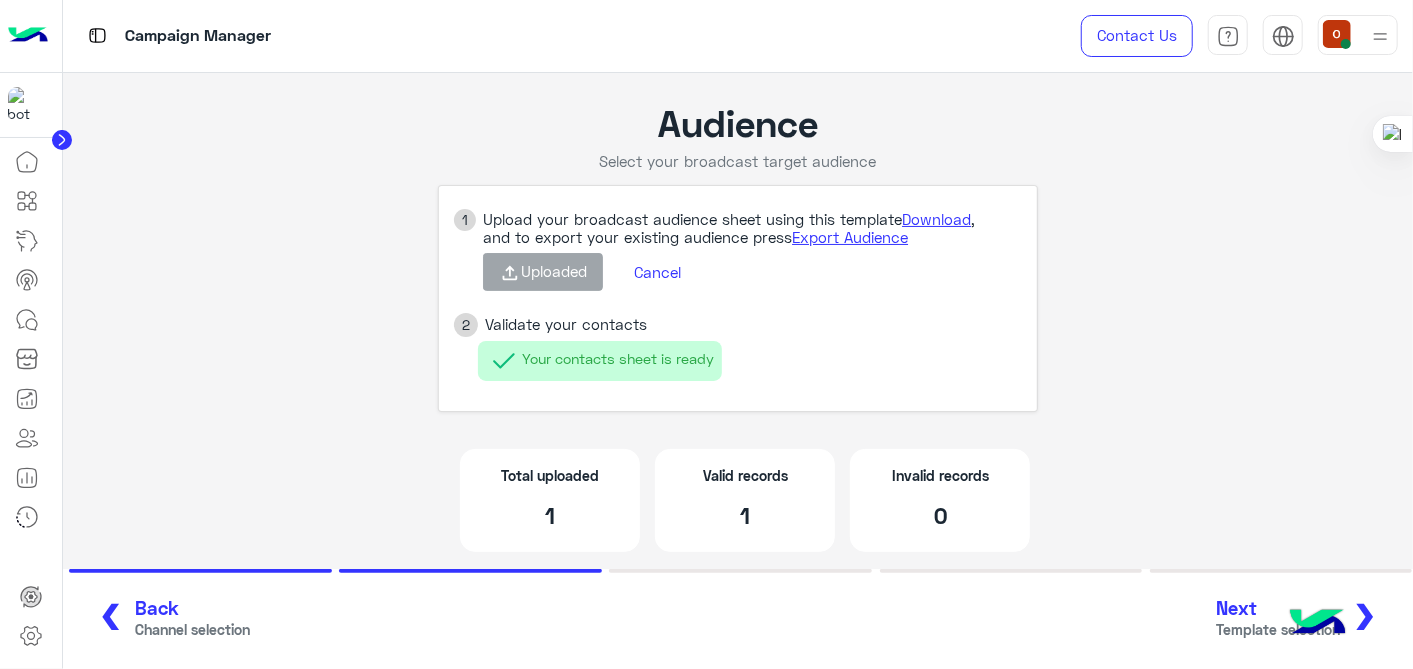 click on "❮" 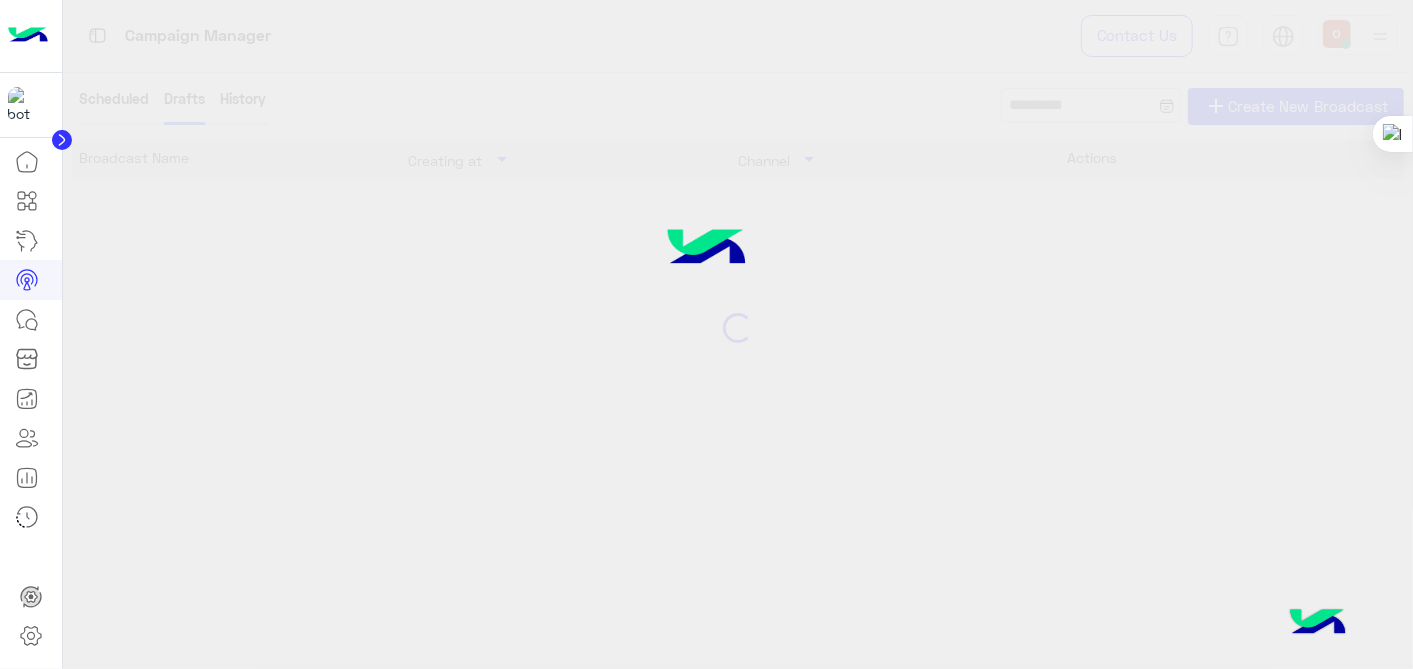 click 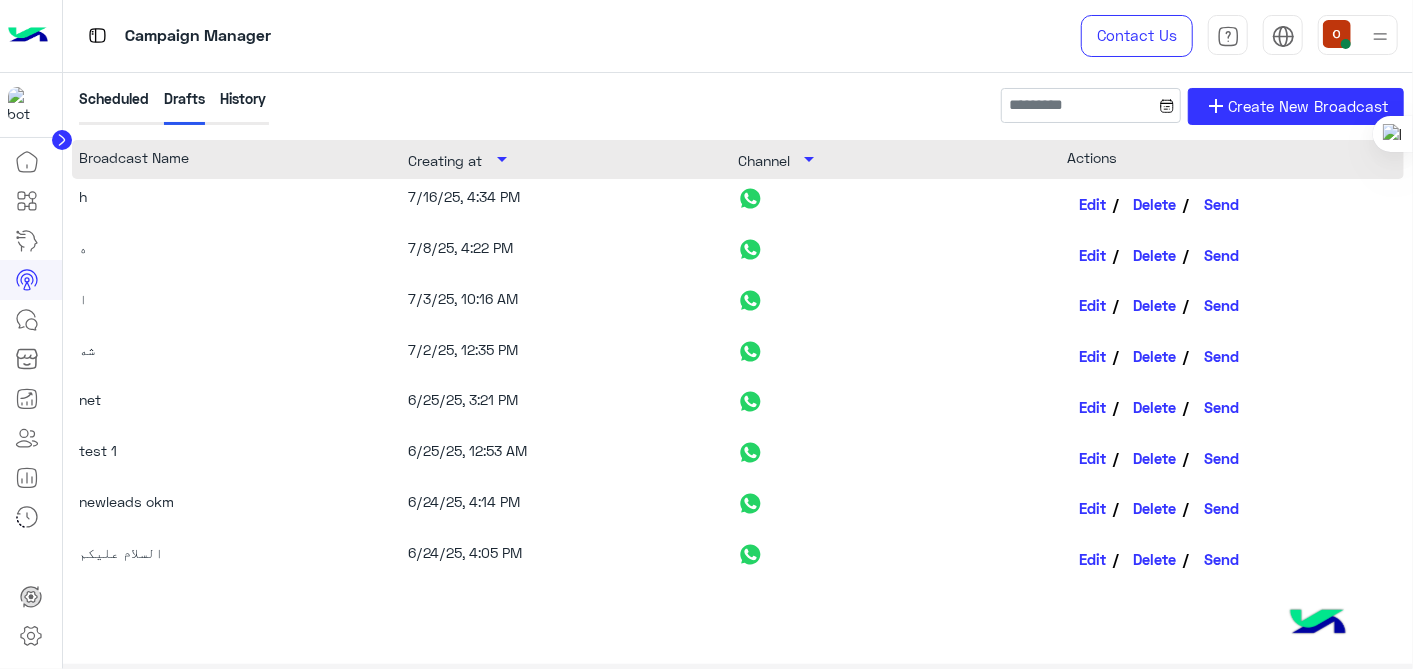 click 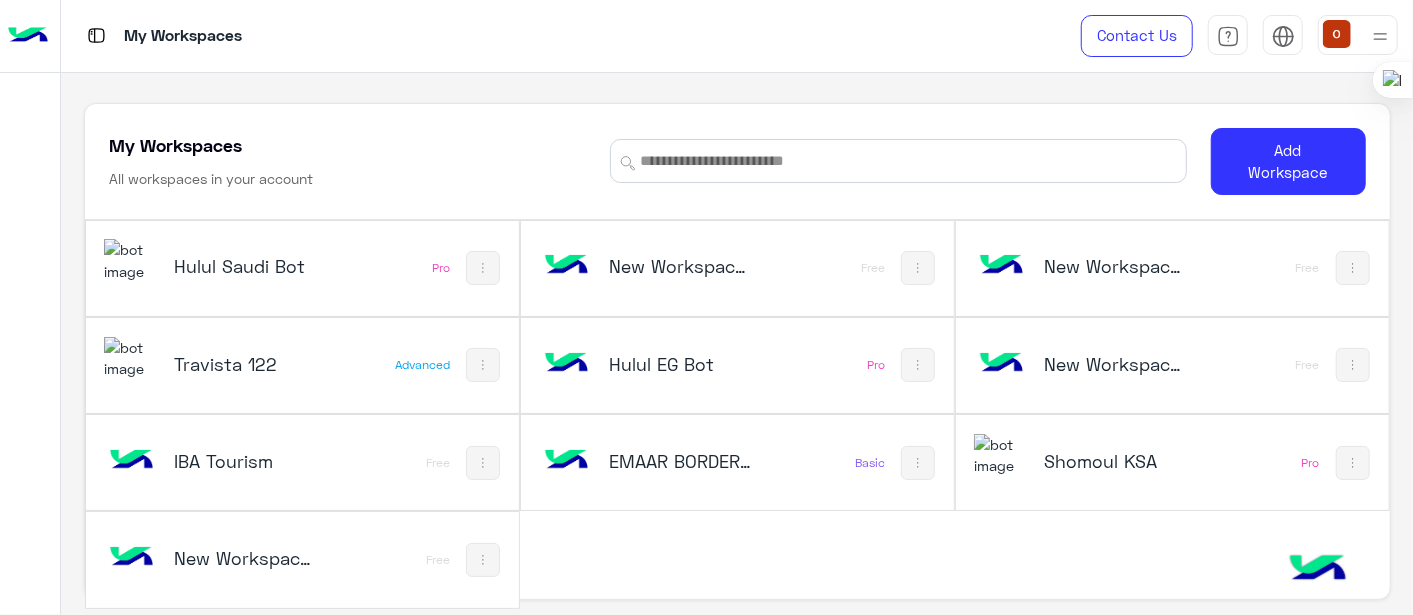 click at bounding box center [131, 260] 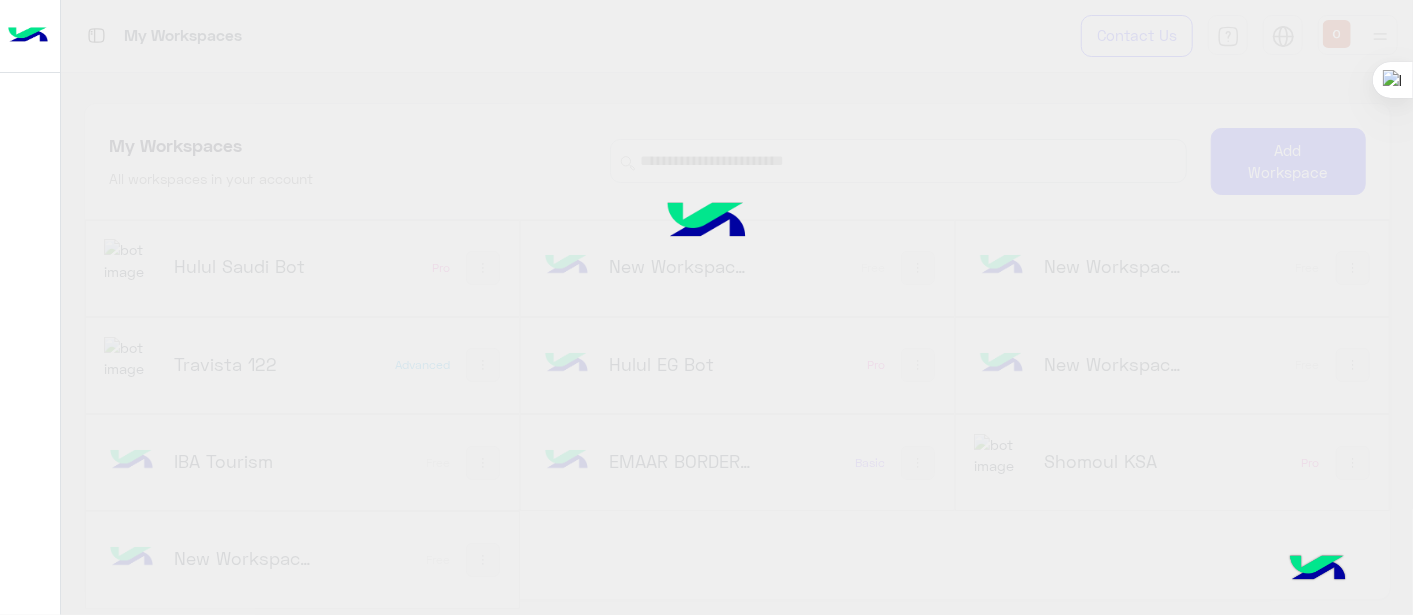 click 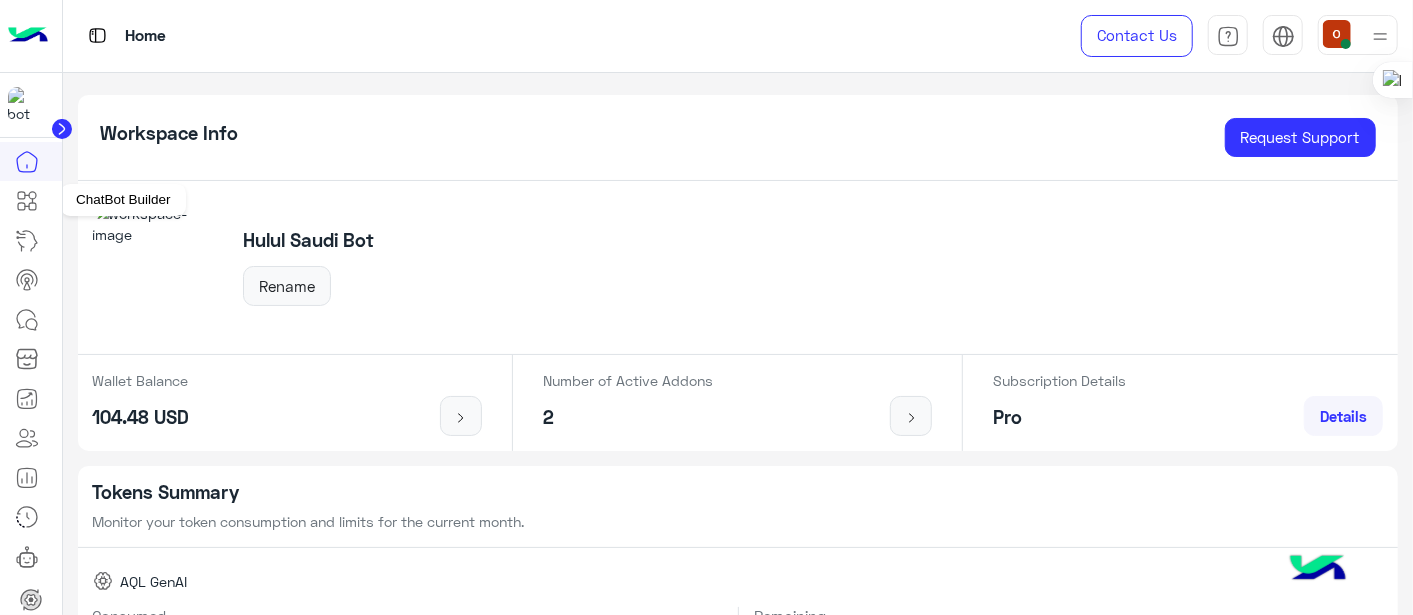 click 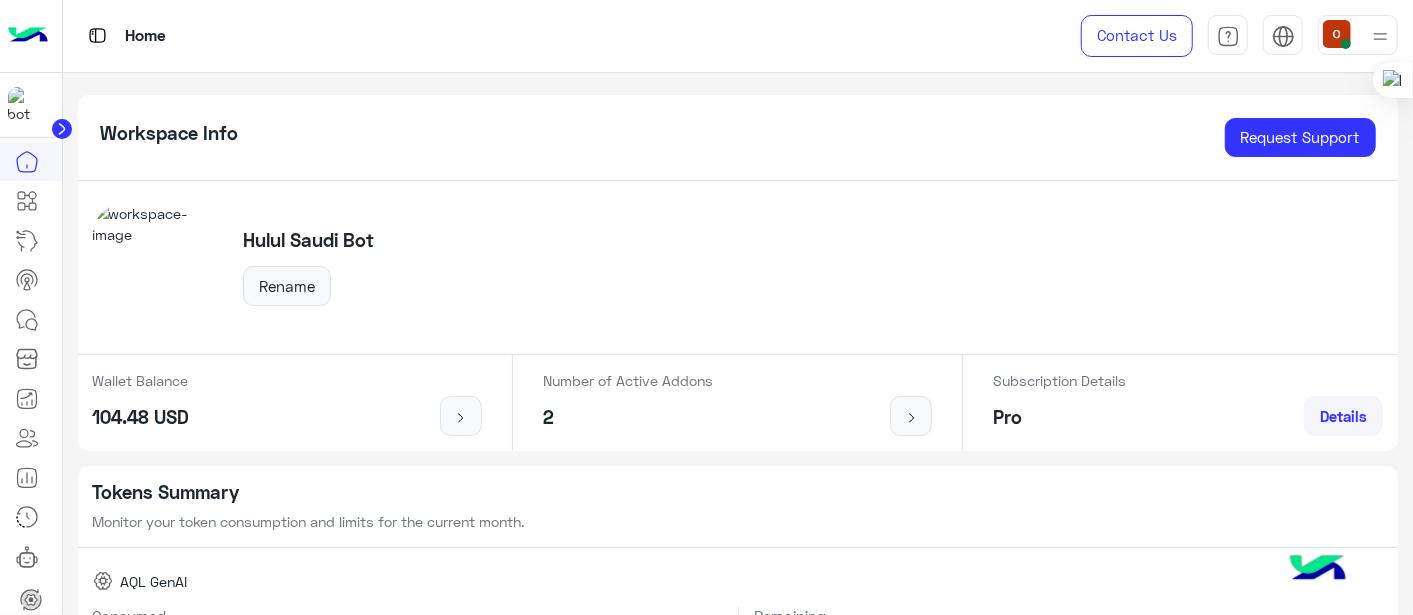 click 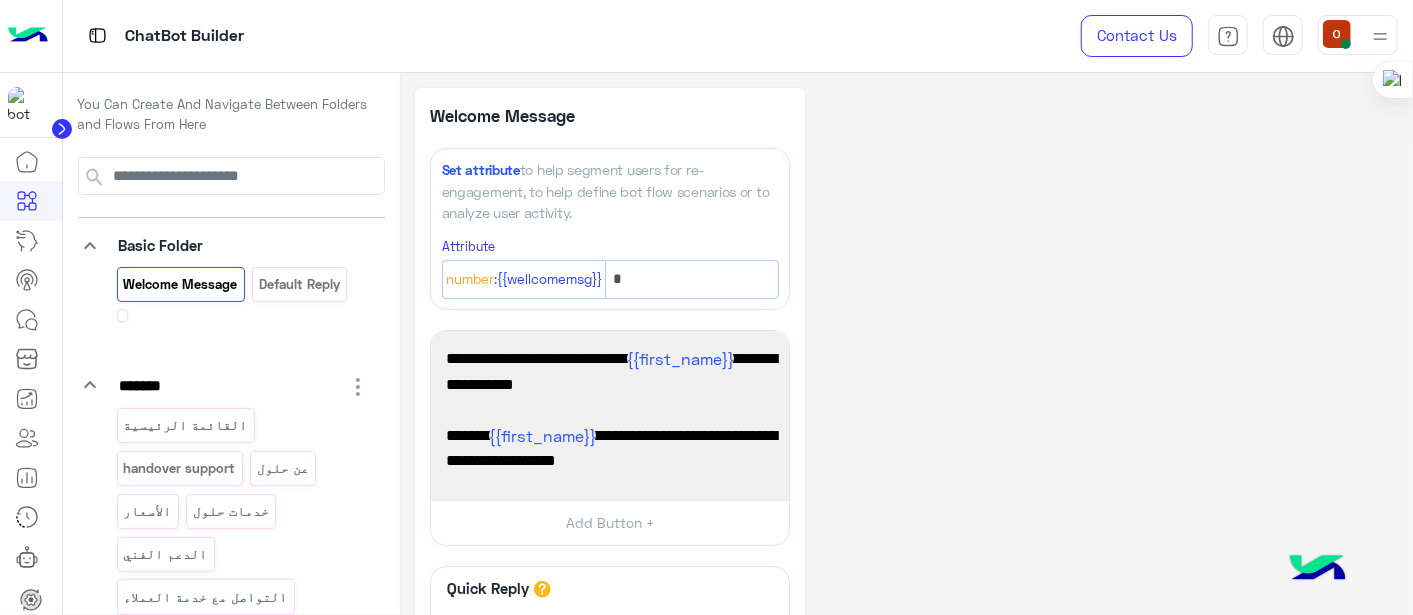 click on "Welcome Message" at bounding box center (181, 284) 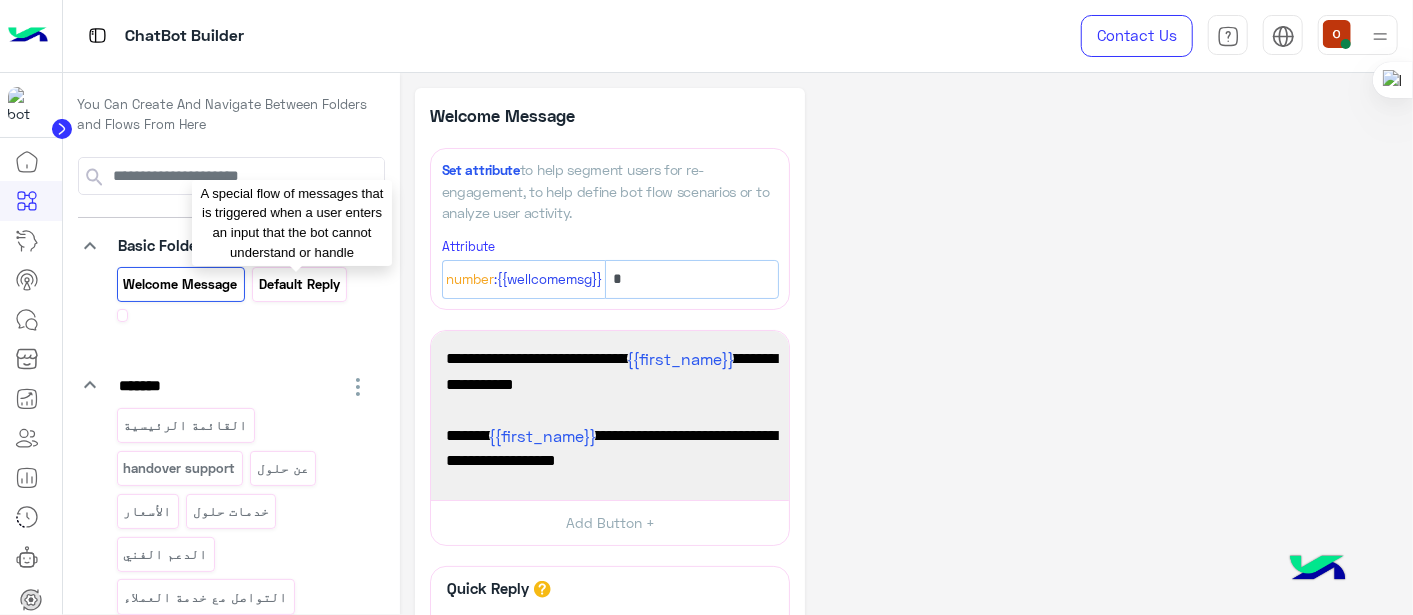 click on "Default reply" at bounding box center [300, 284] 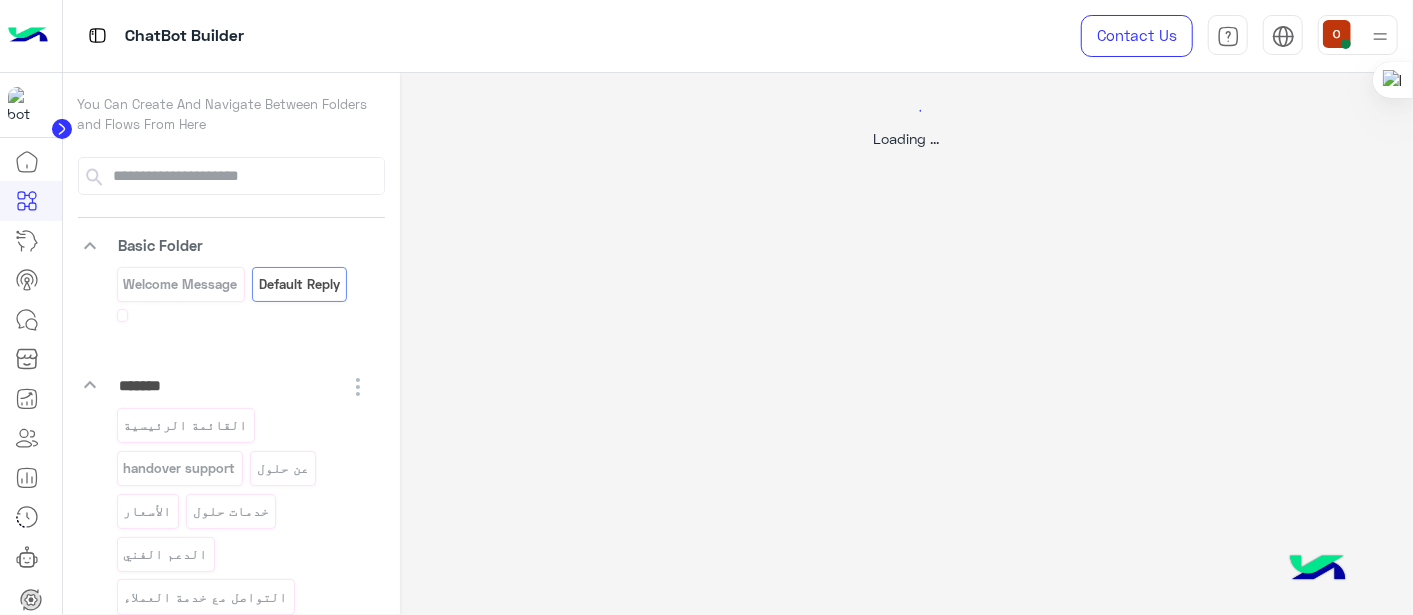 select on "*" 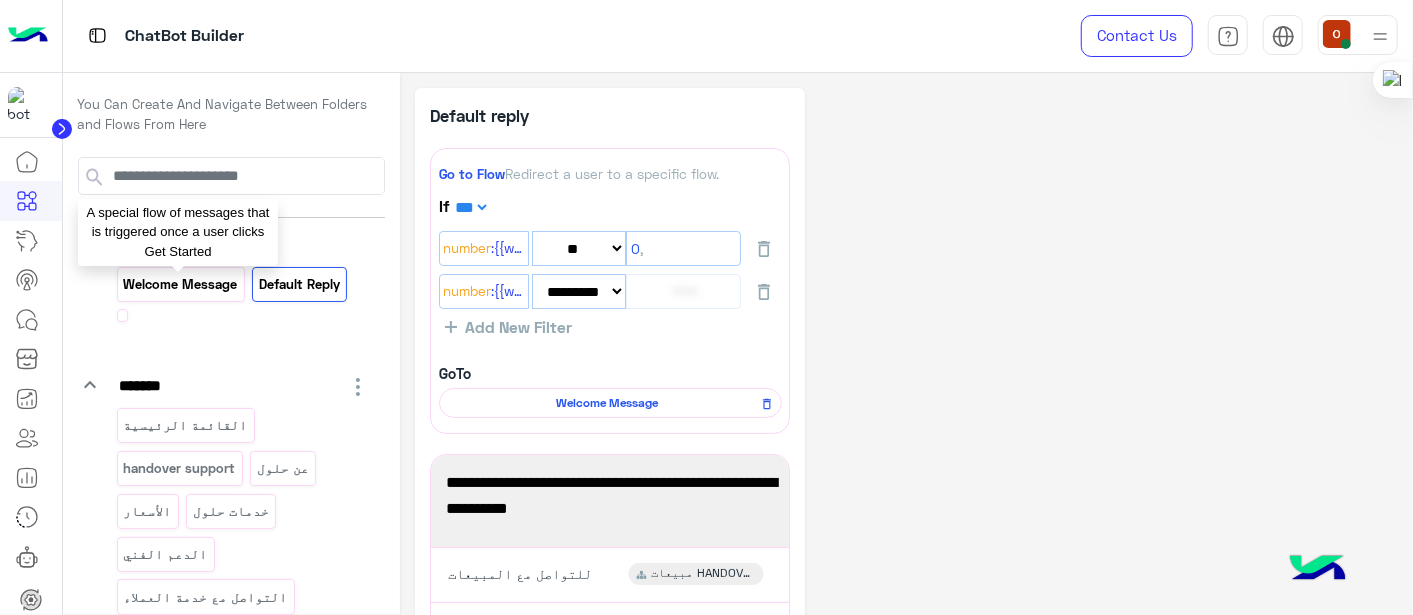 click on "Welcome Message" at bounding box center (180, 284) 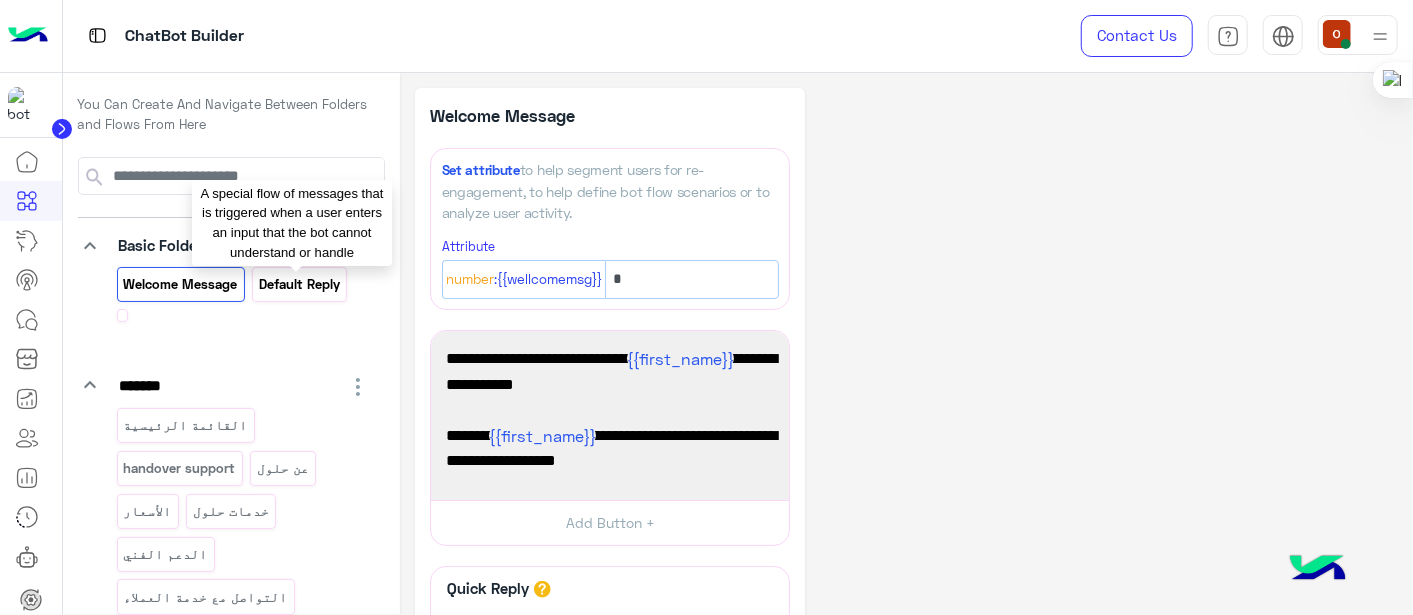 click on "Default reply" at bounding box center [300, 284] 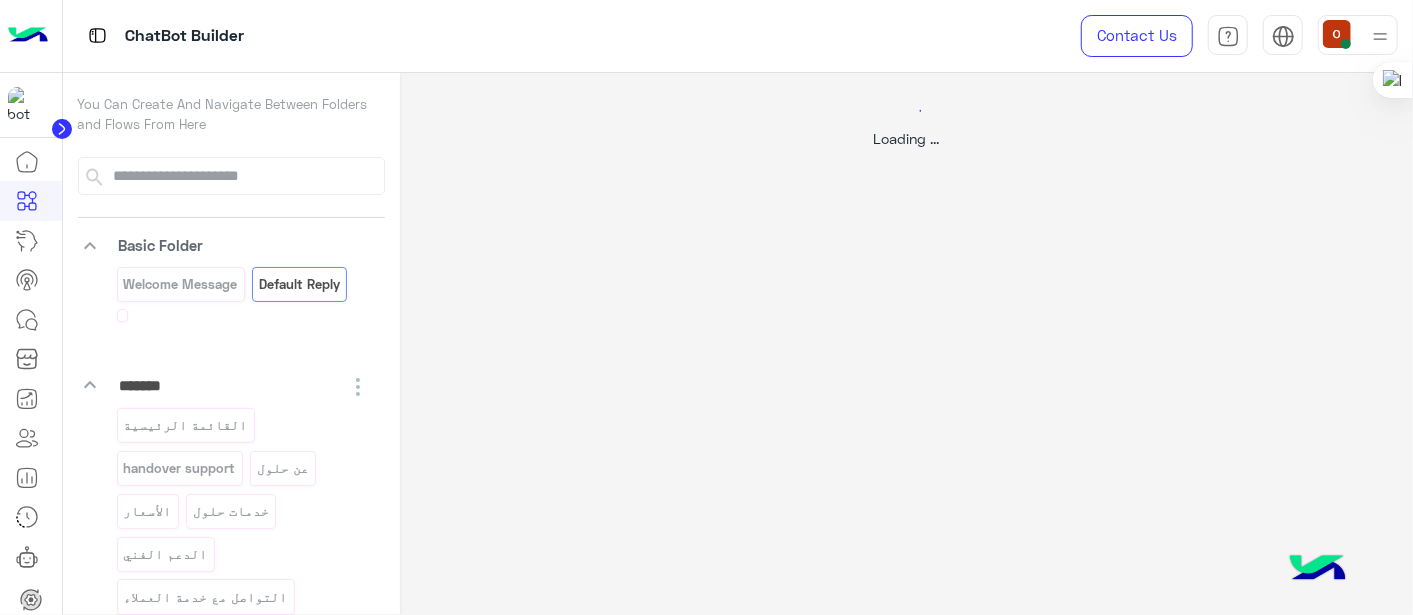 select on "*" 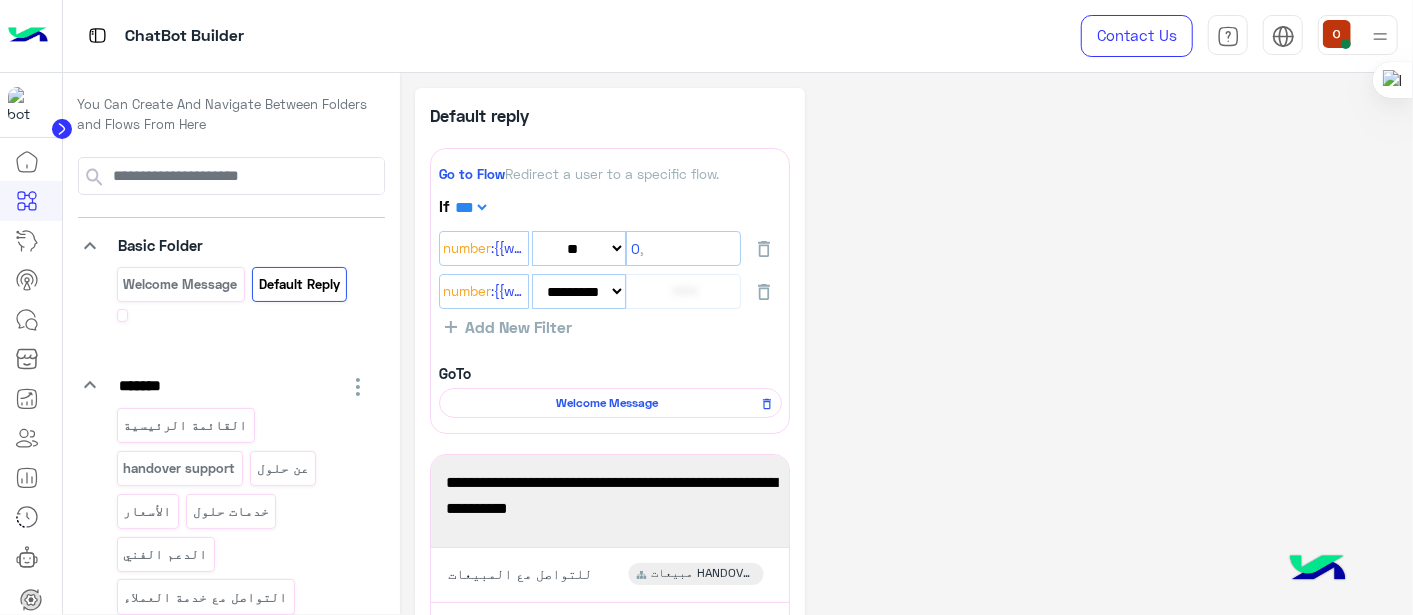 scroll, scrollTop: 127, scrollLeft: 0, axis: vertical 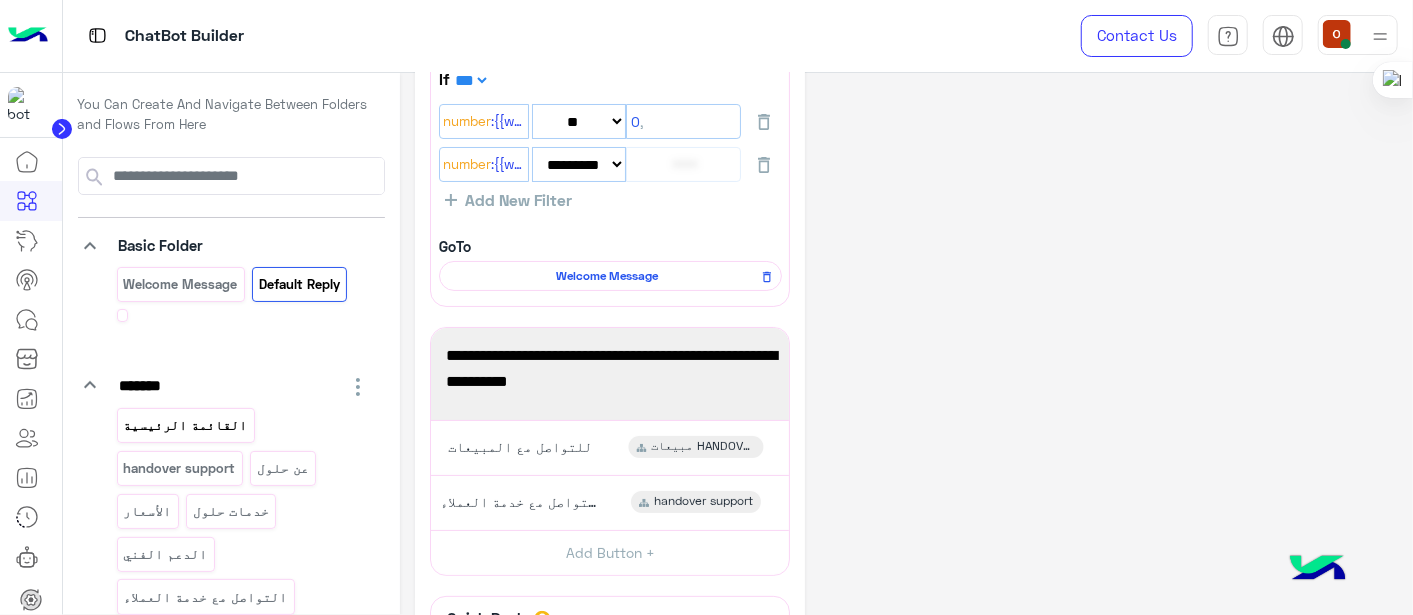 click on "القائمة الرئيسية" at bounding box center [185, 425] 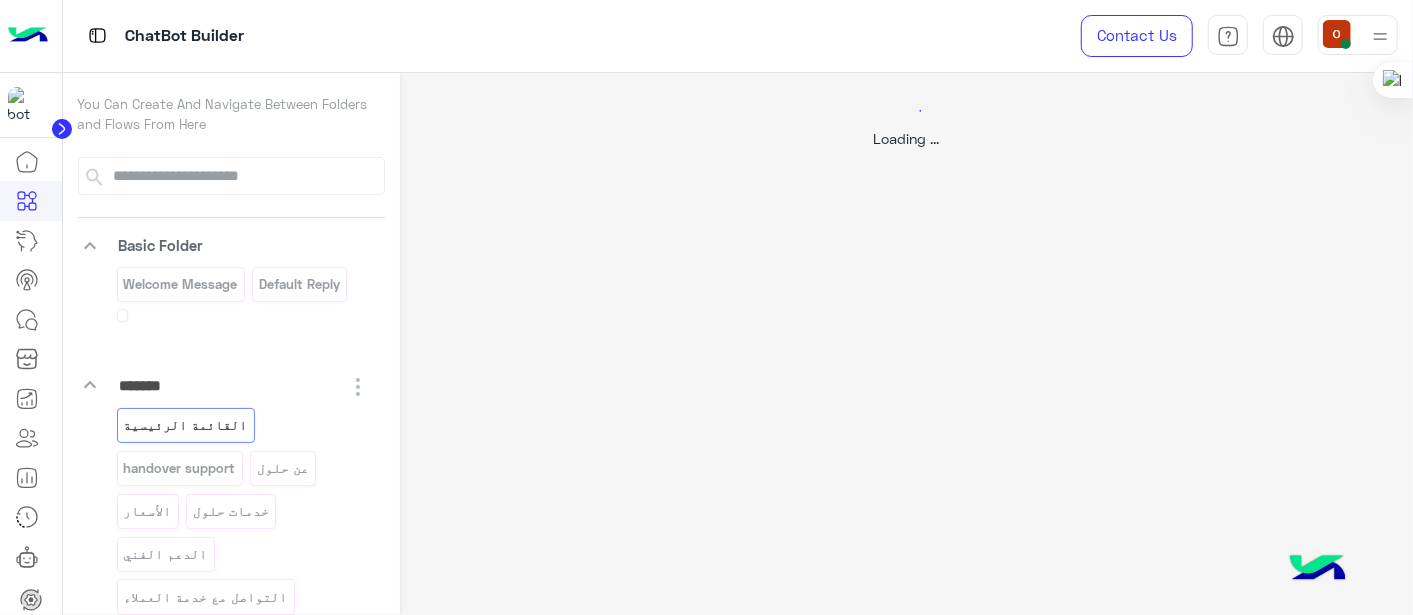 select on "*" 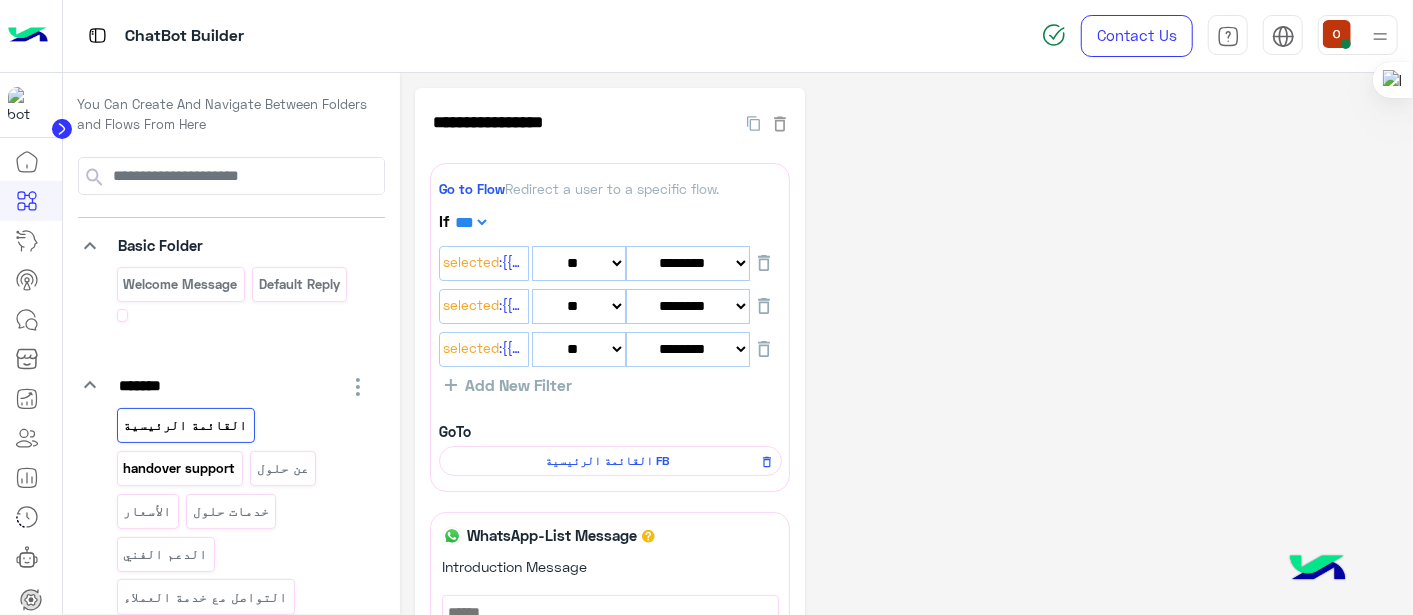 click on "handover support" at bounding box center [180, 468] 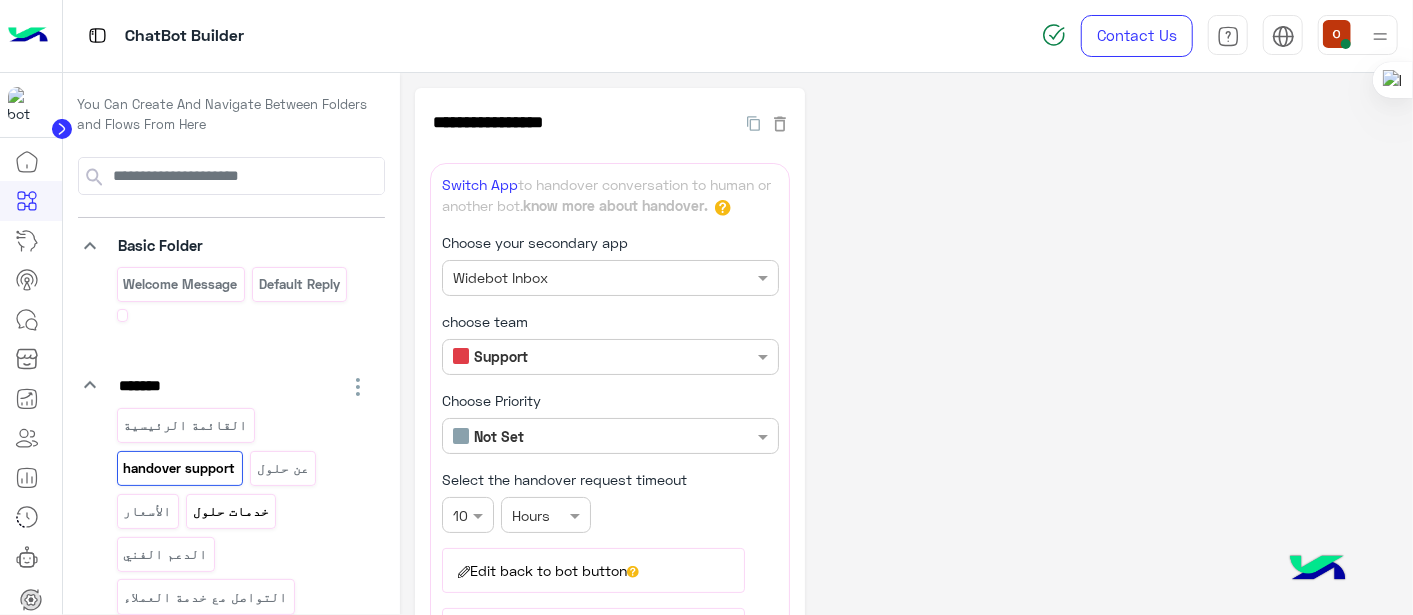 click on "خدمات حلول" at bounding box center (231, 511) 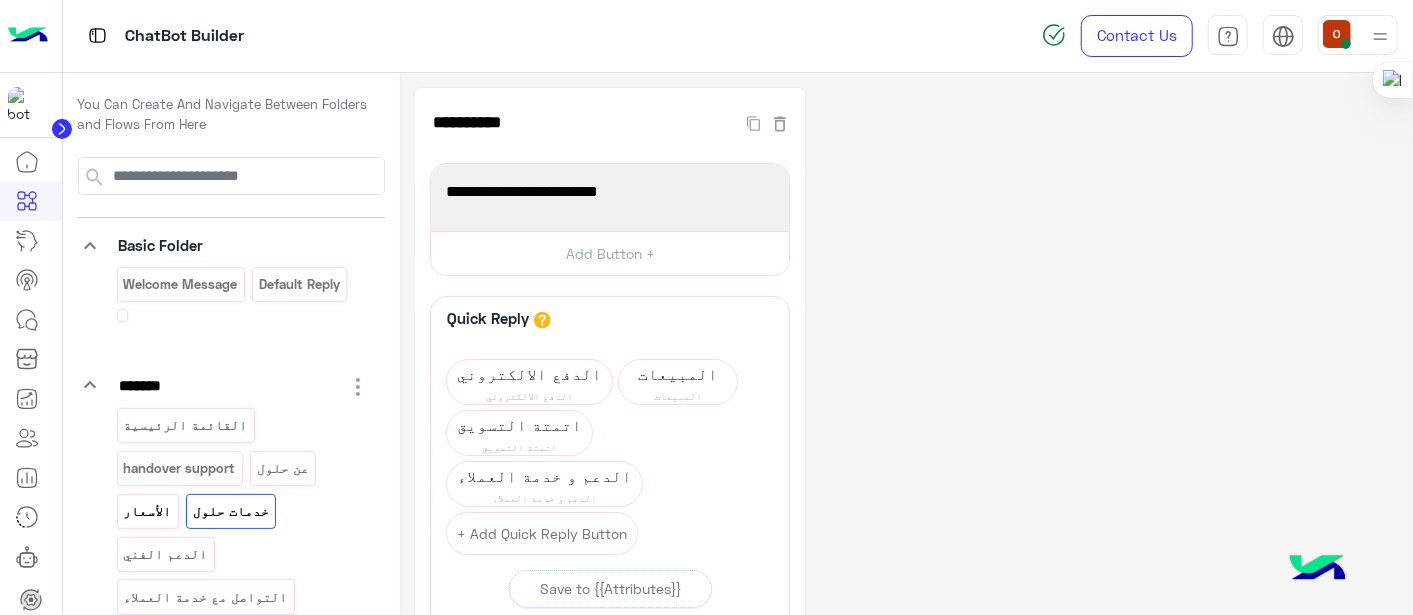 click on "الأسعار" at bounding box center (147, 511) 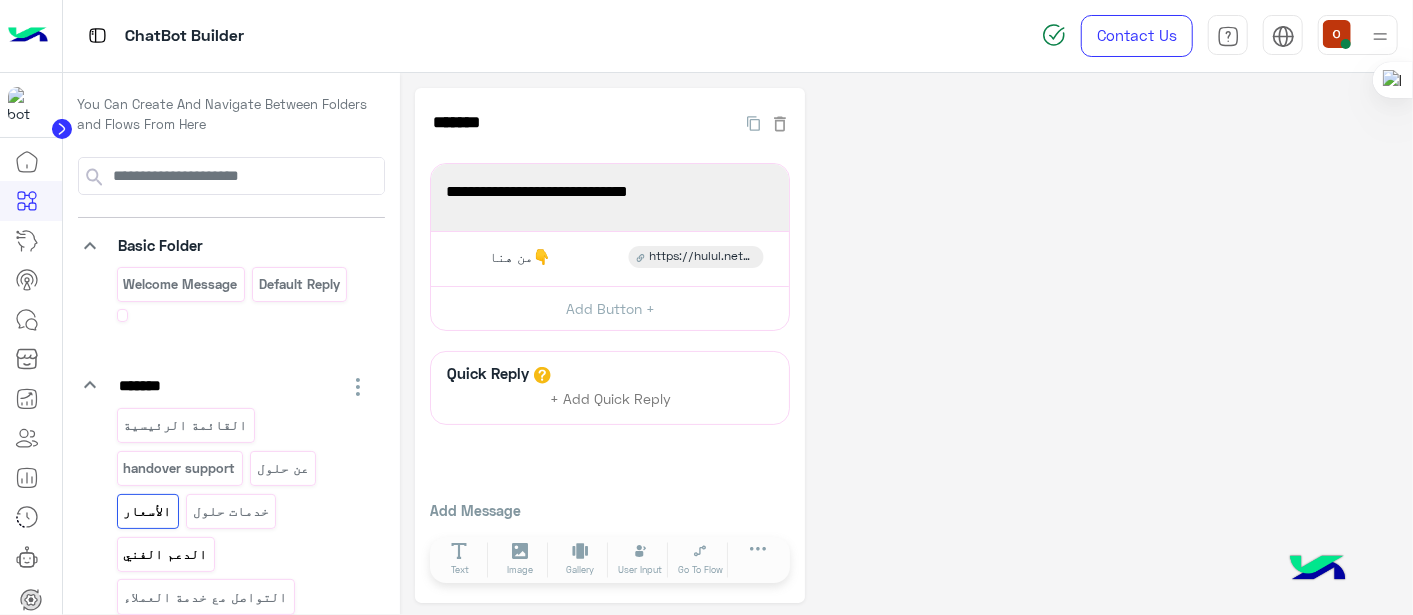 click on "الدعم الفني" at bounding box center (165, 554) 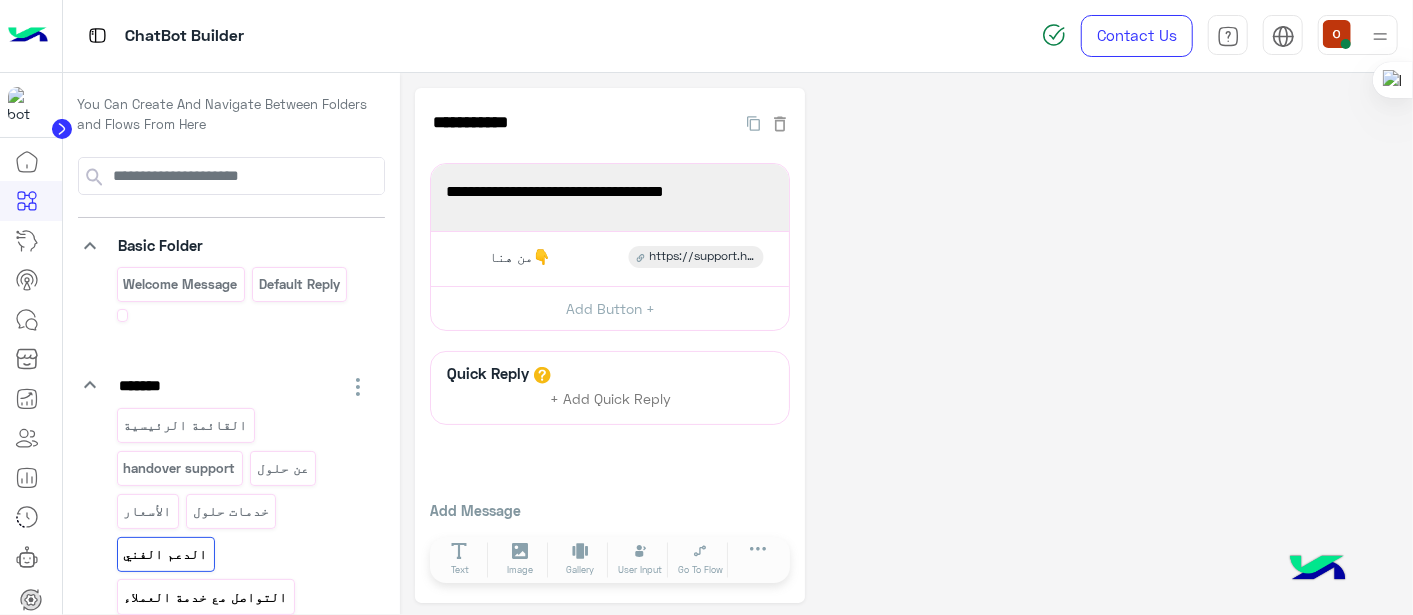click on "التواصل مع خدمة العملاء" at bounding box center (205, 597) 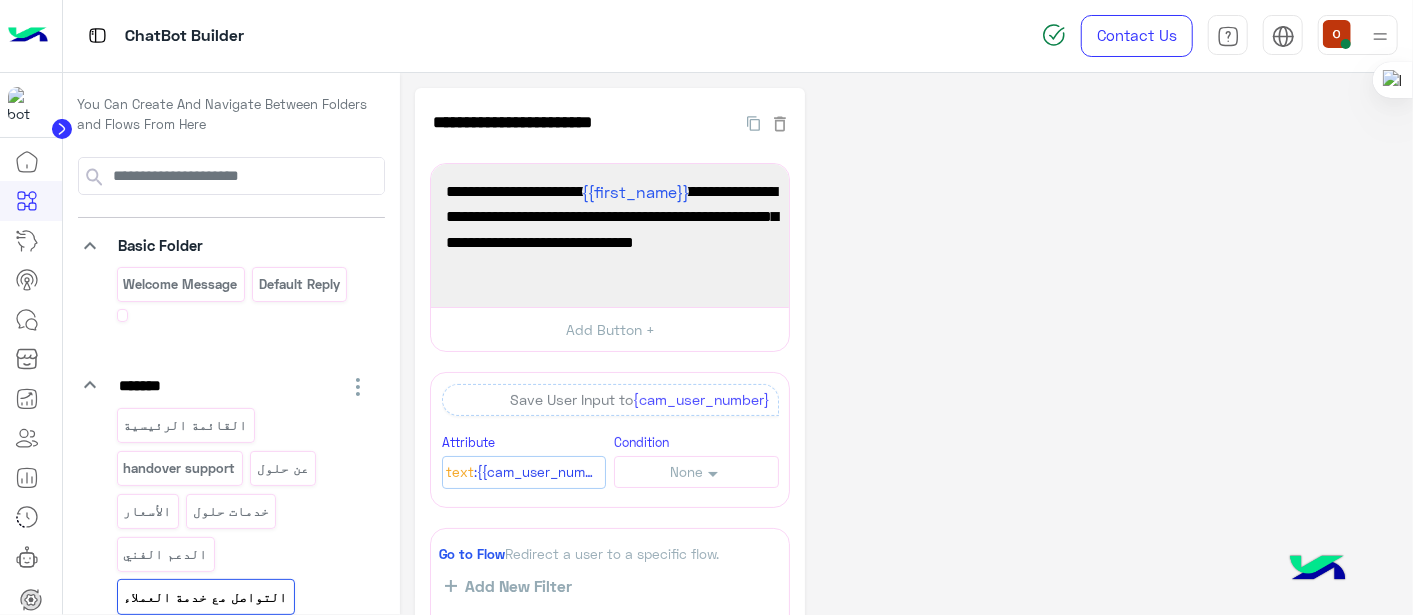 click on "المبيعات" at bounding box center (293, 640) 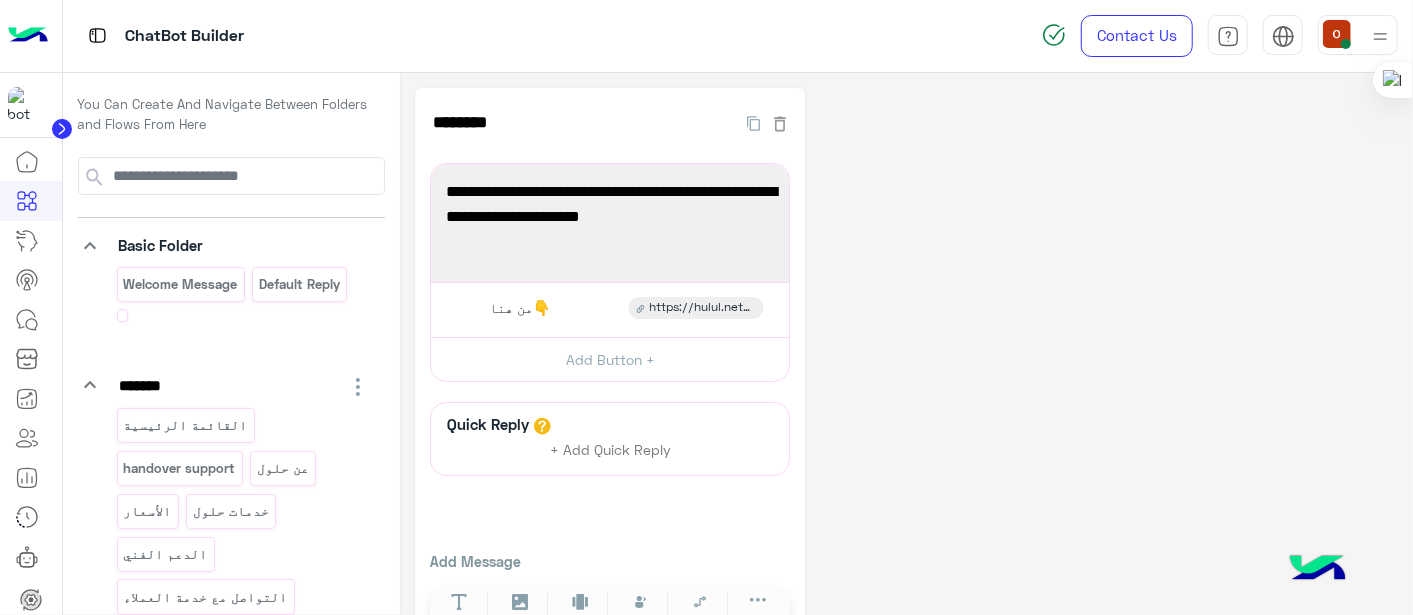 click on "الدفع الالكتروني" at bounding box center [181, 640] 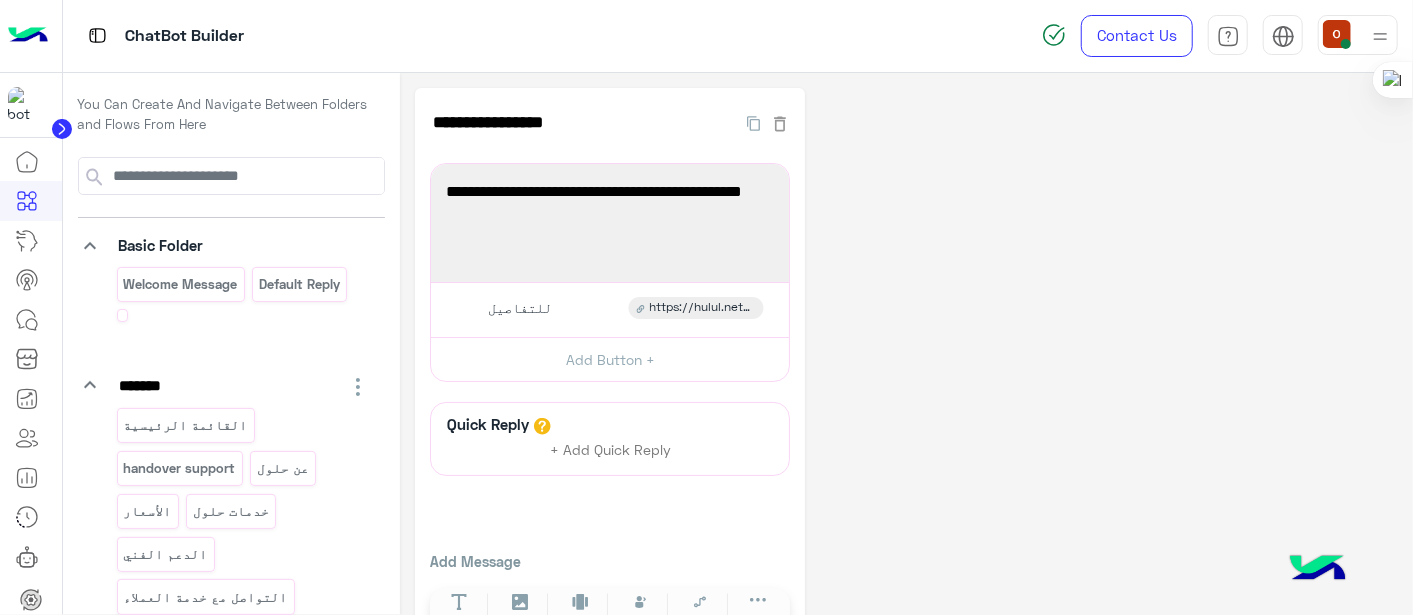 scroll, scrollTop: 32, scrollLeft: 0, axis: vertical 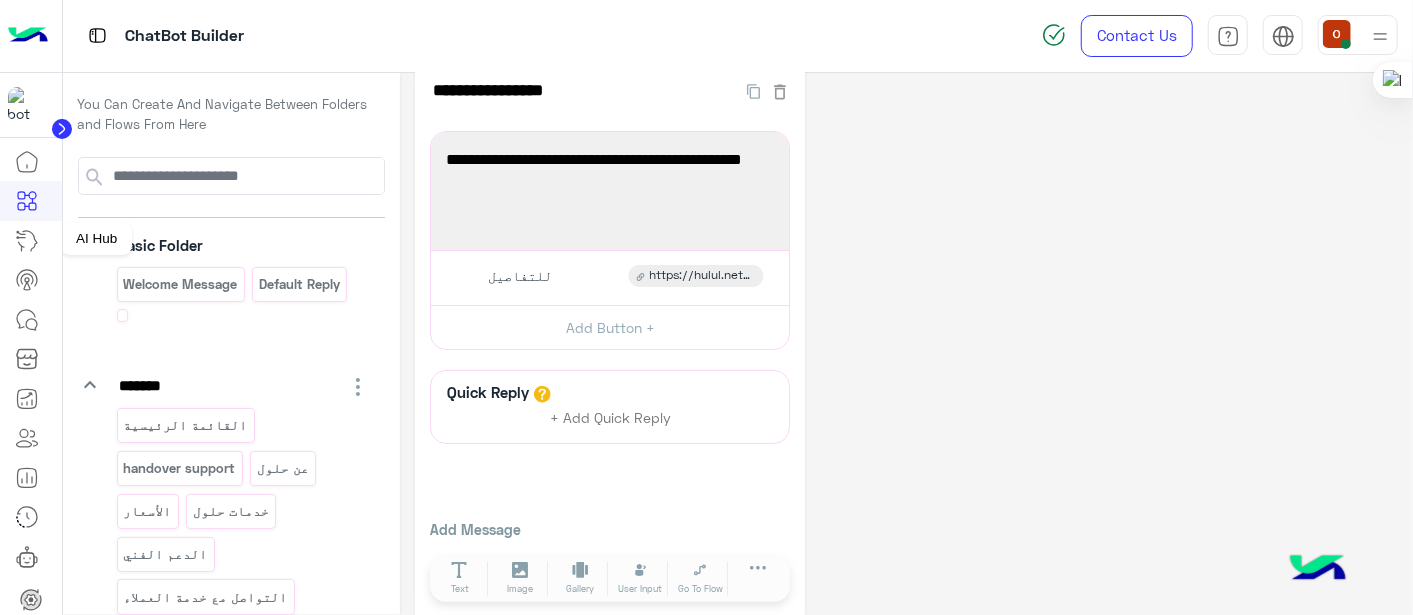 click 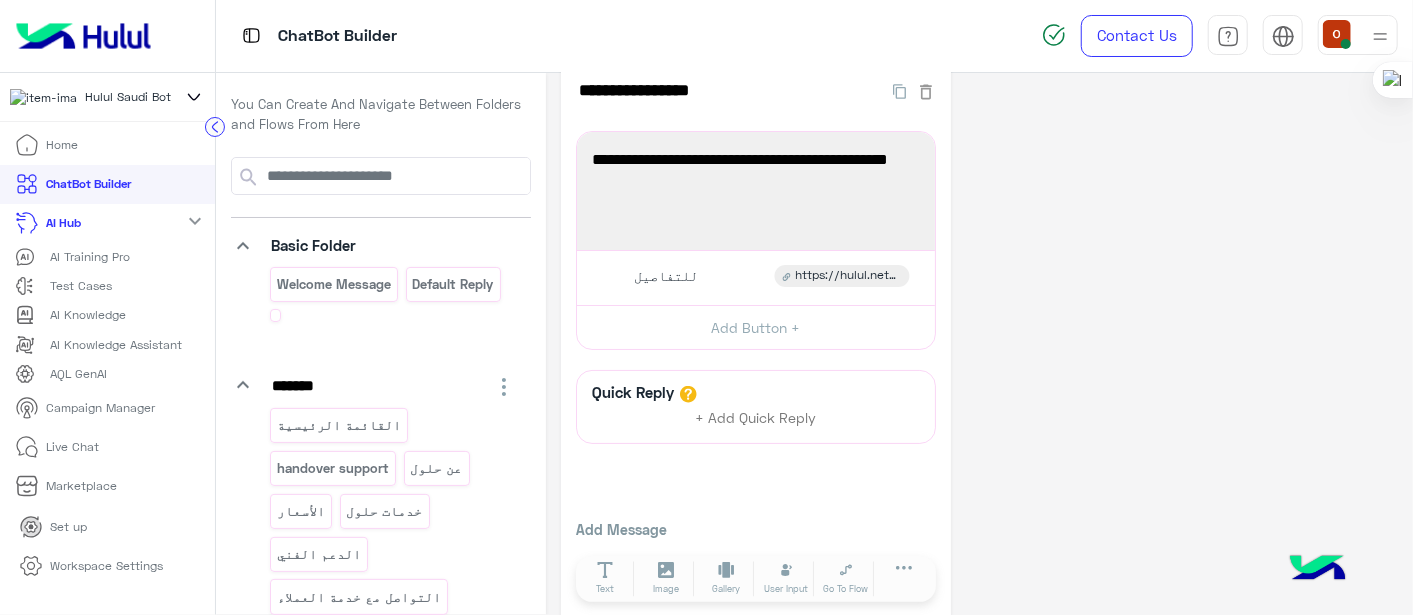 click on "ChatBot Builder" at bounding box center [73, 184] 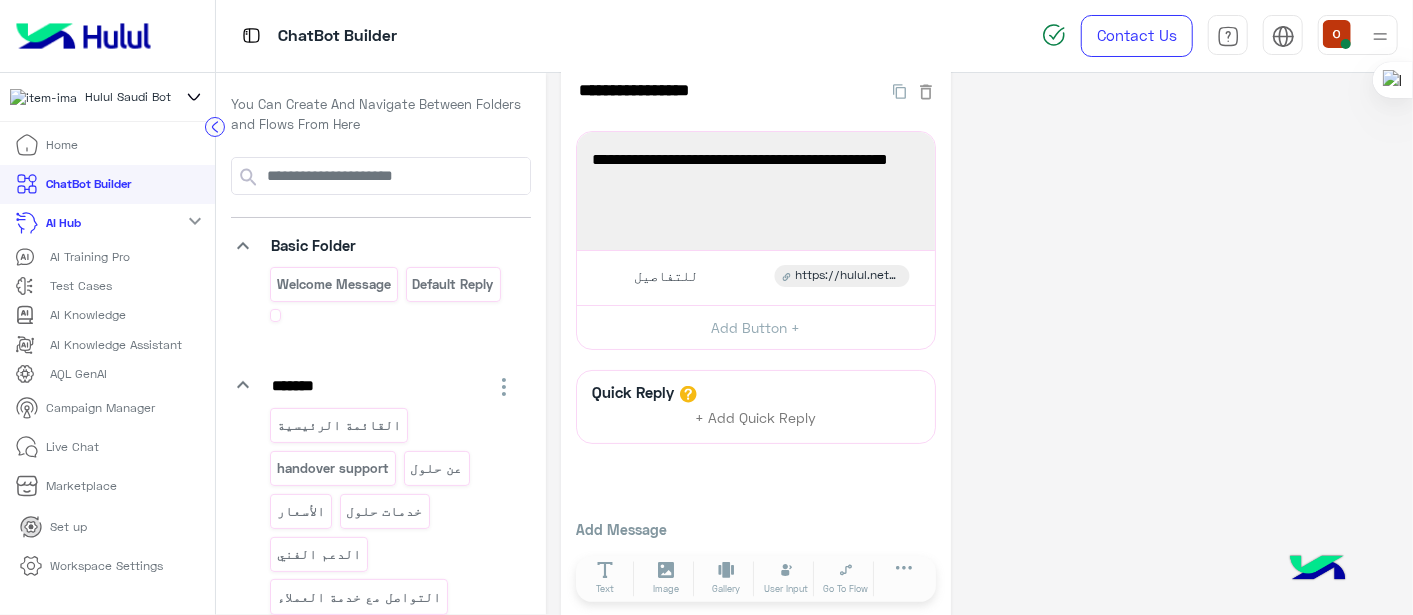 click on "ChatBot Builder" 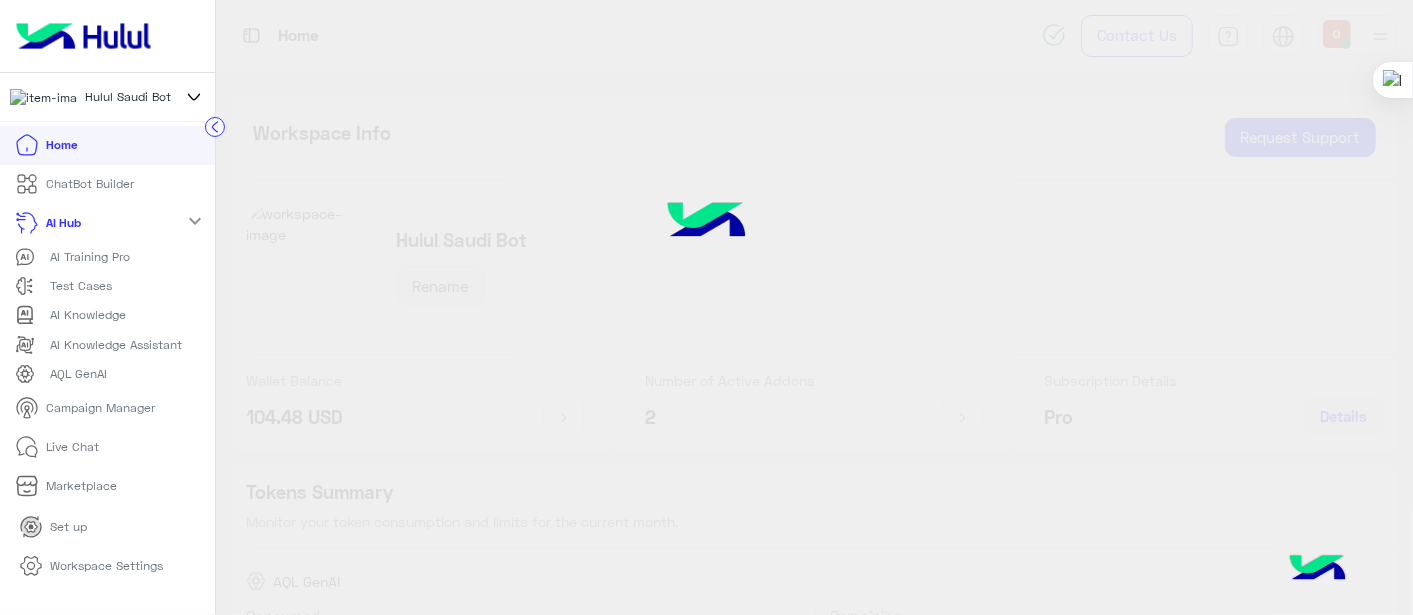 click 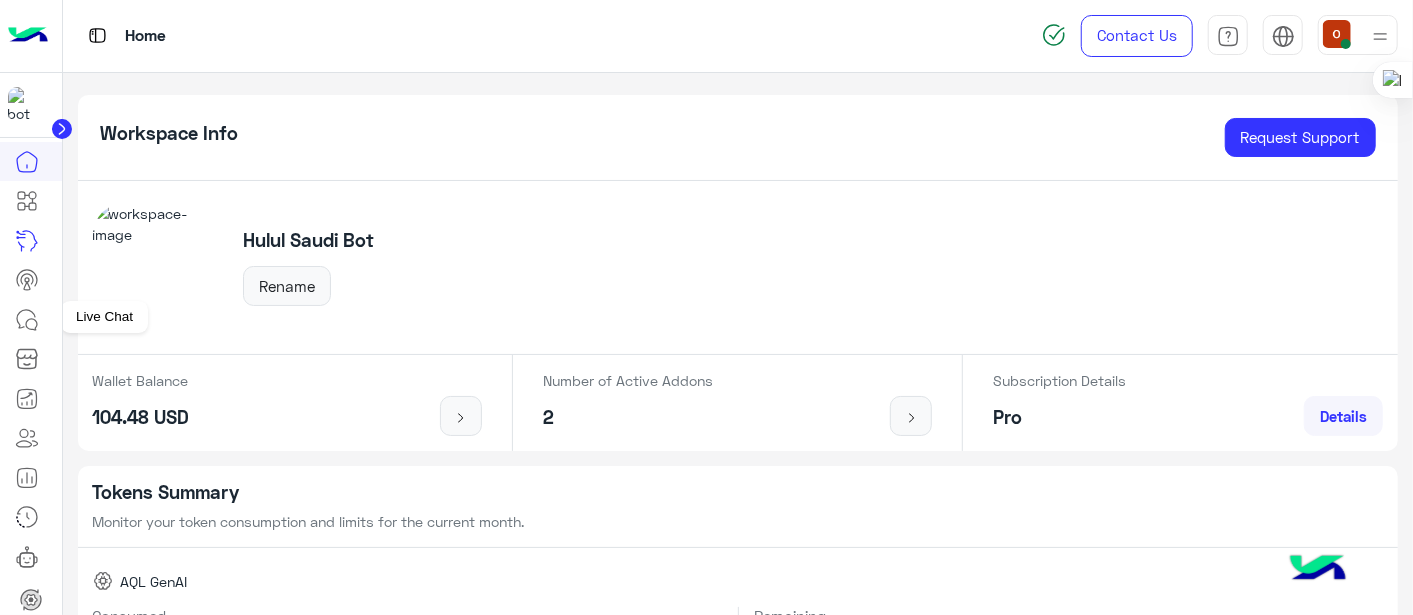 click 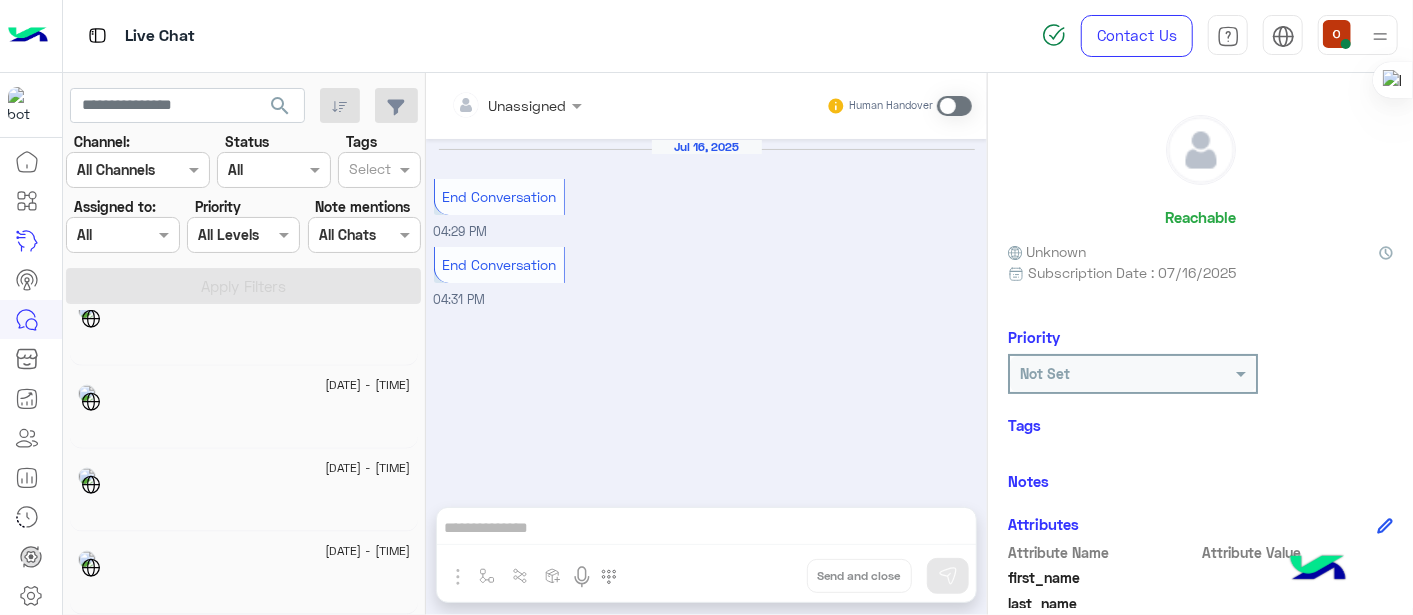 scroll, scrollTop: 9, scrollLeft: 0, axis: vertical 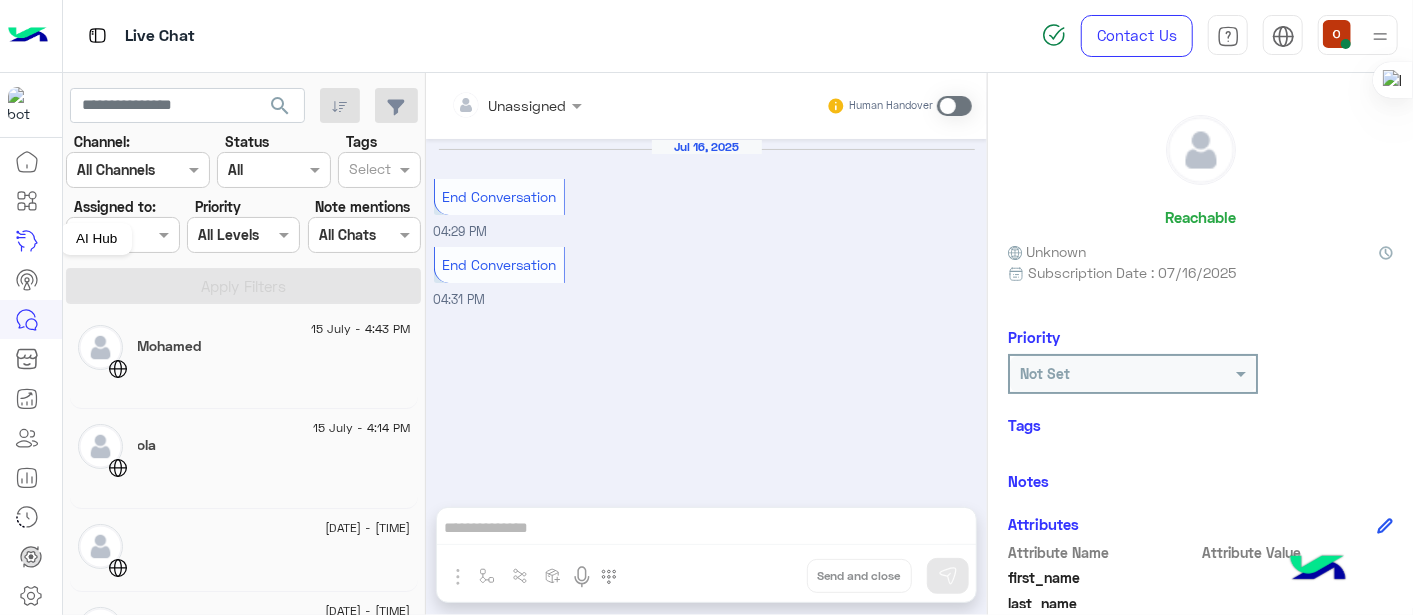 click 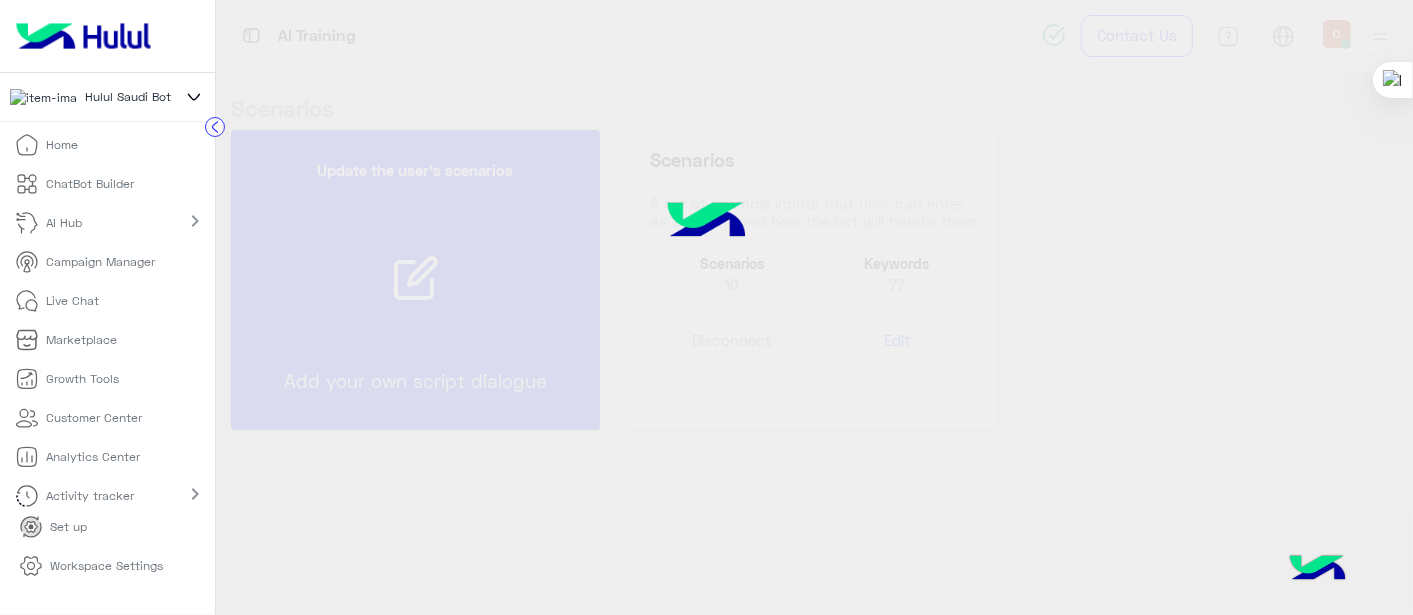 click on "AI Hub" at bounding box center (65, 223) 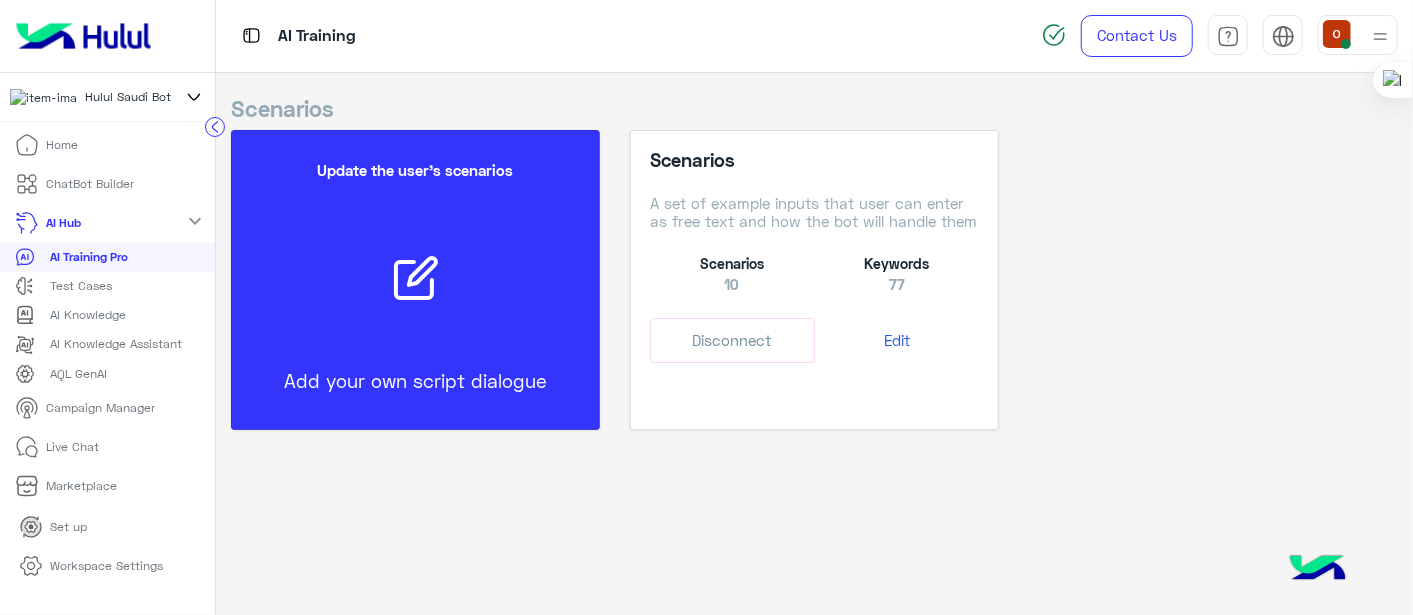 click on "expand_more" 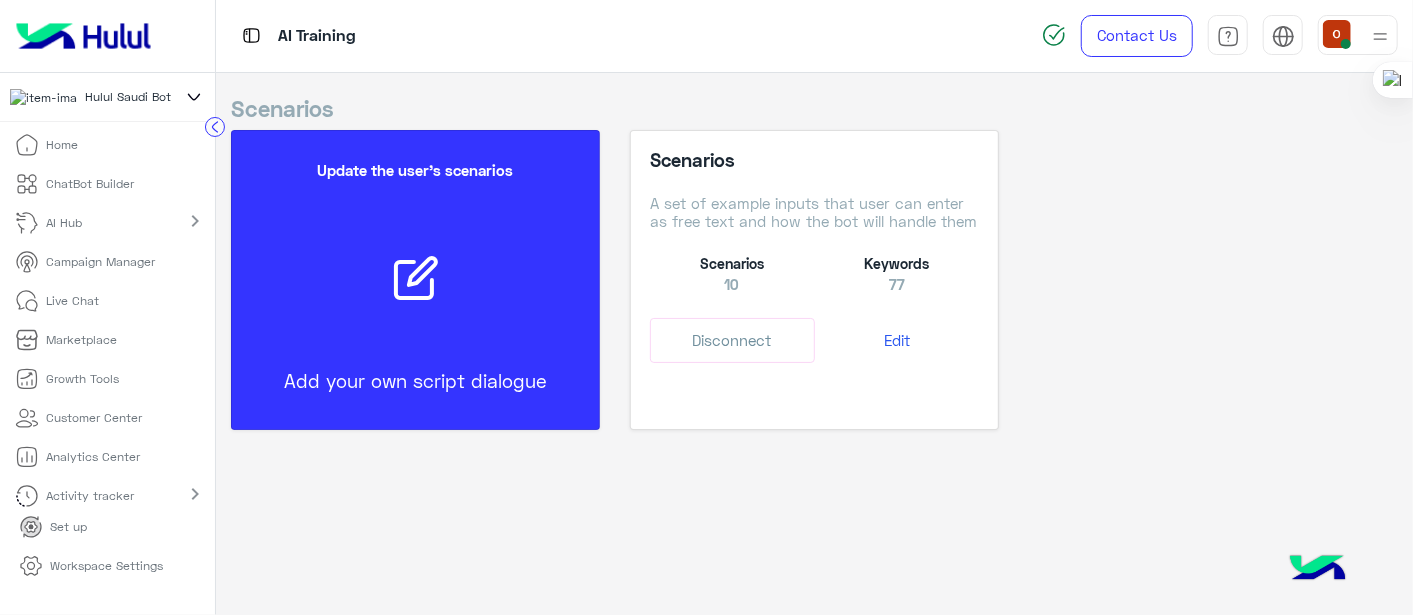 click on "ChatBot Builder" at bounding box center (91, 184) 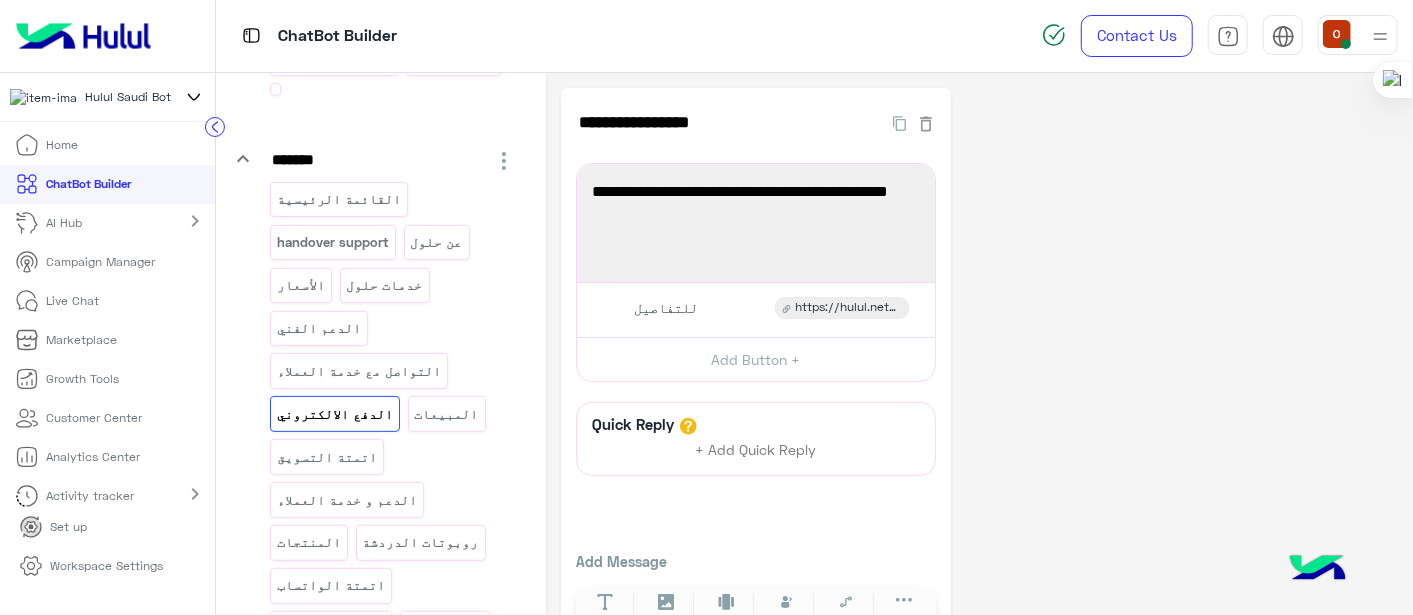 scroll, scrollTop: 263, scrollLeft: 0, axis: vertical 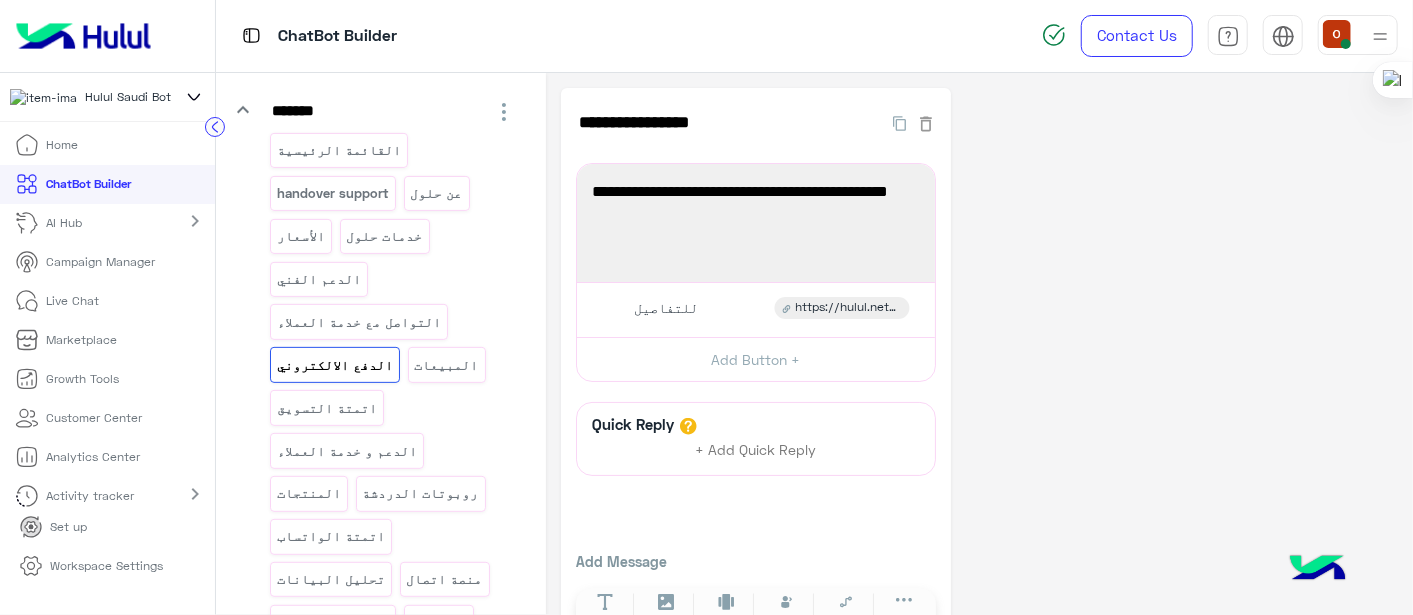 click on "AI Hub" at bounding box center [52, 223] 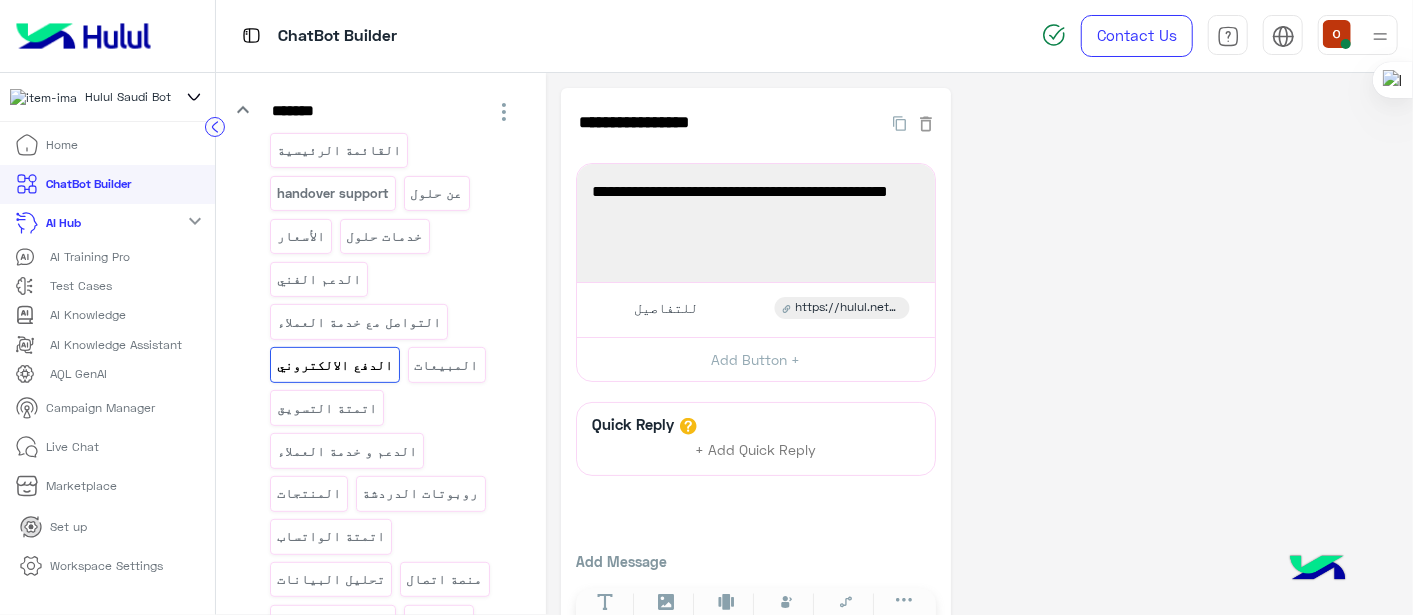 click on "expand_more" 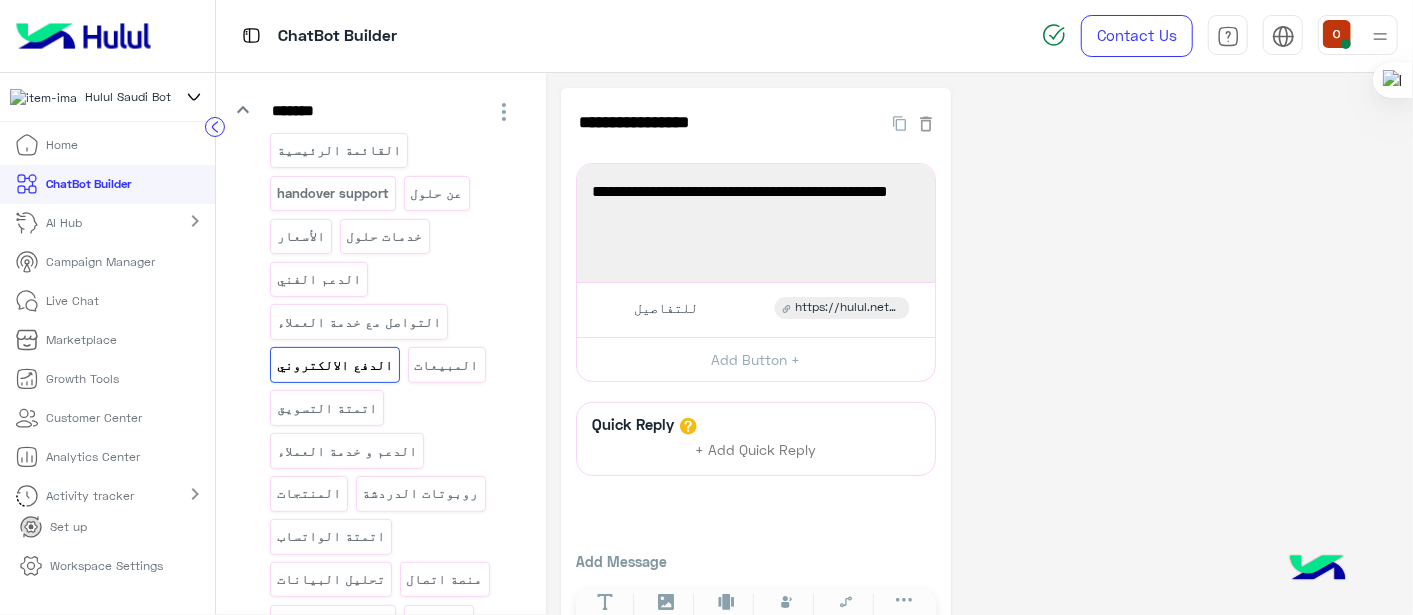 click on "AI Hub" at bounding box center [65, 223] 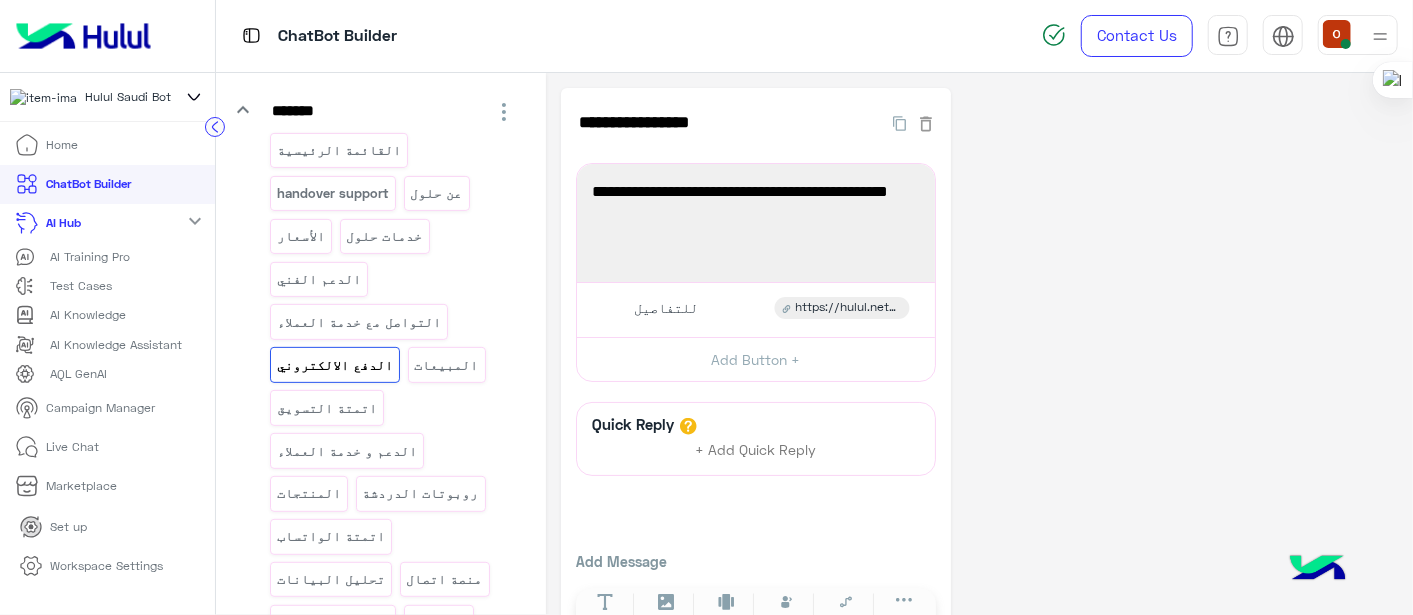 click on "AI Hub" at bounding box center [64, 223] 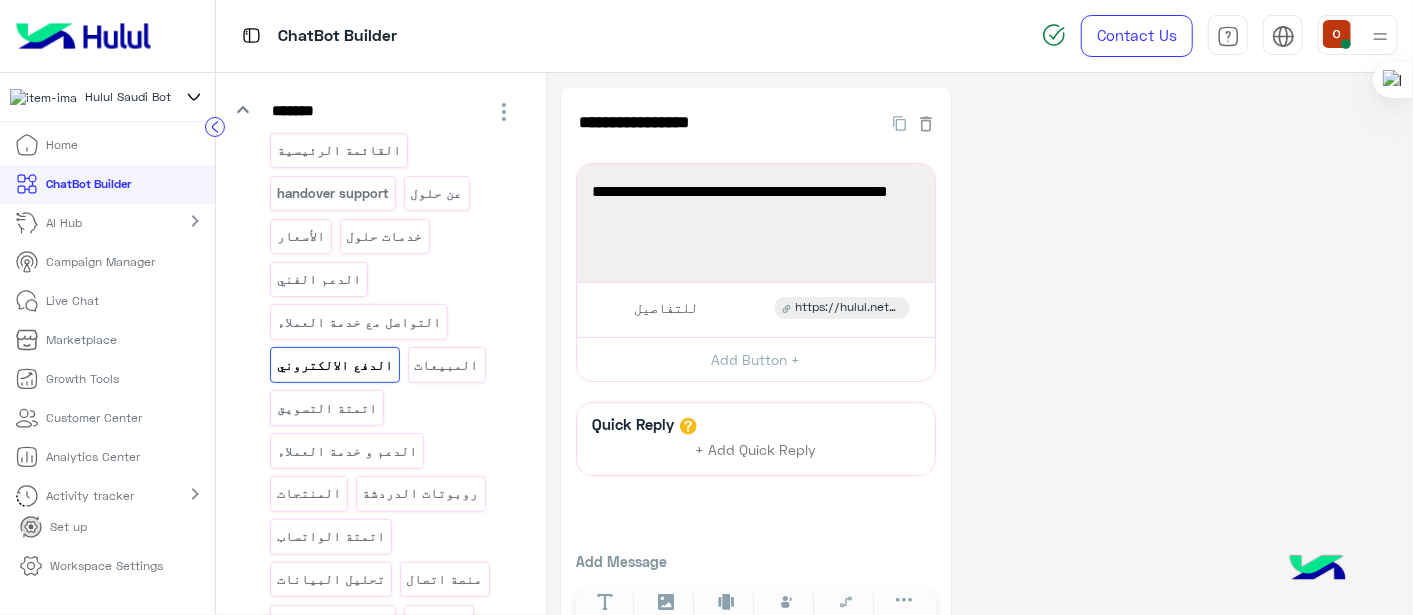 click on "chevron_right" 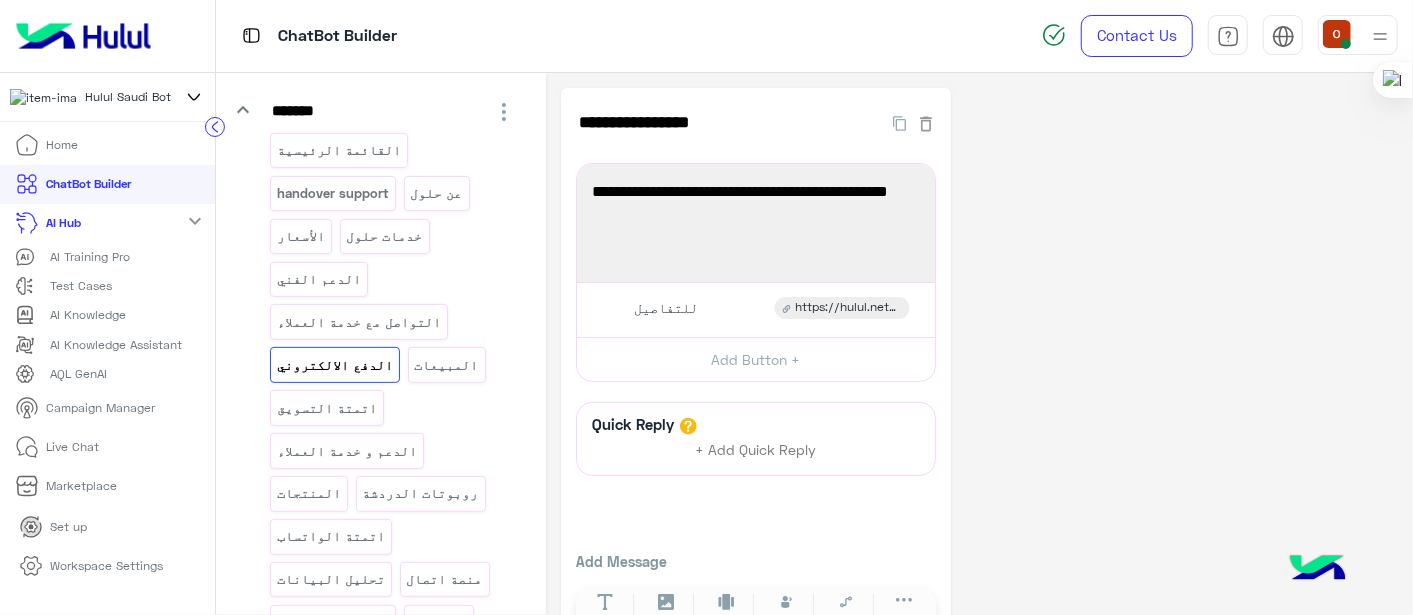click on "AI Training Pro" 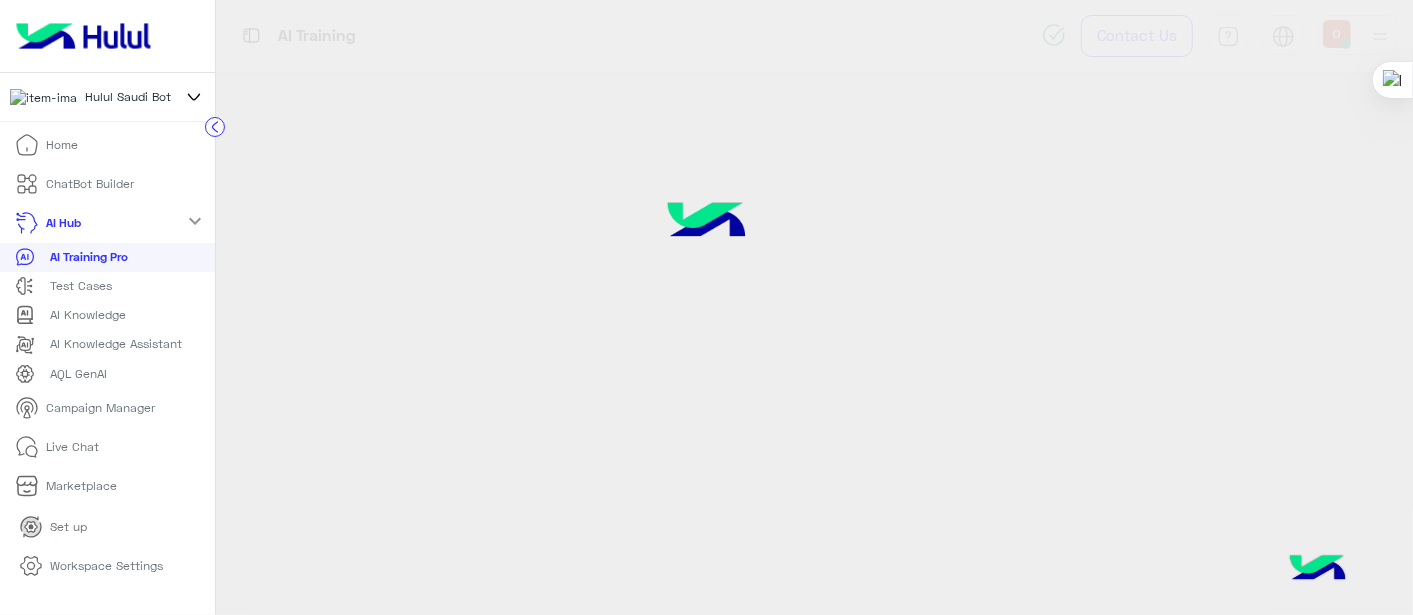 click on "AI Training Pro" 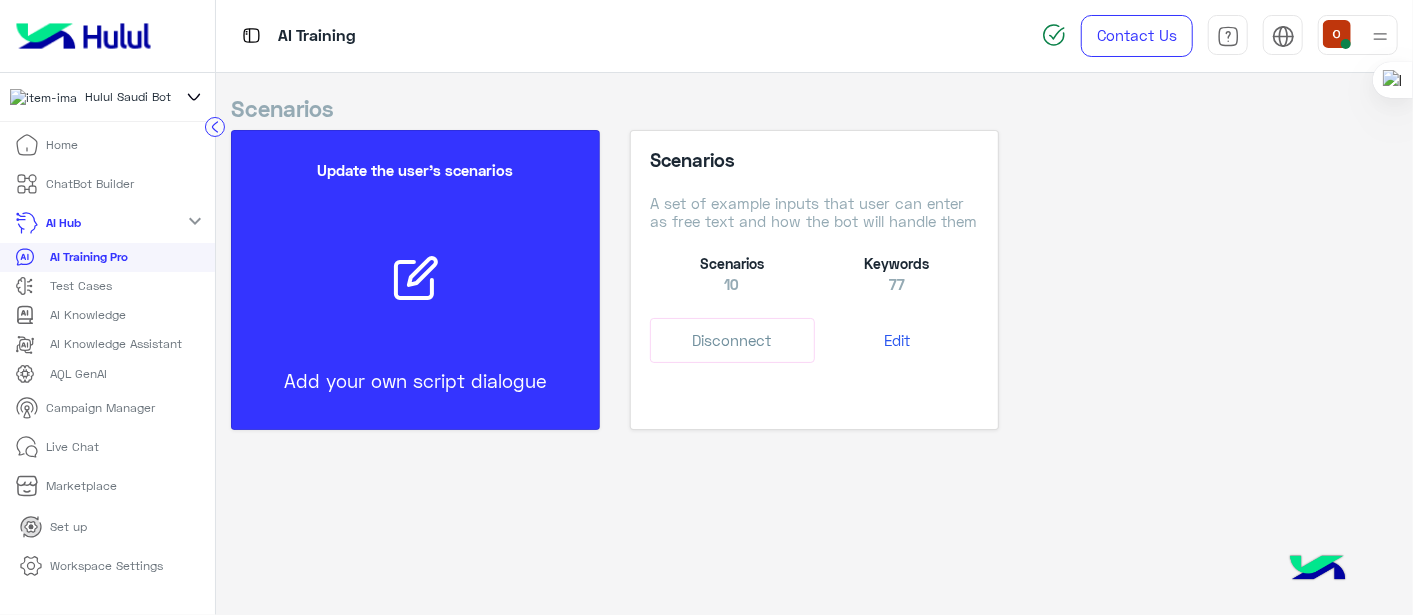 click on "Disconnect" at bounding box center [732, 340] 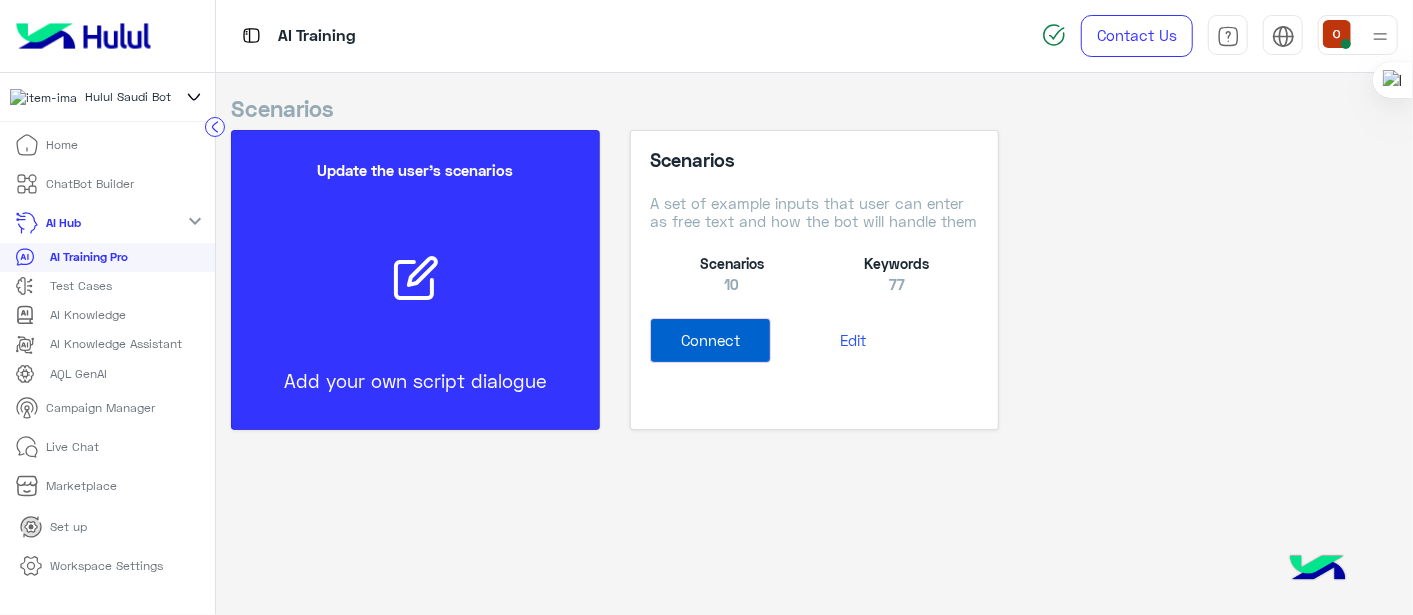 click on "Edit" at bounding box center [853, 340] 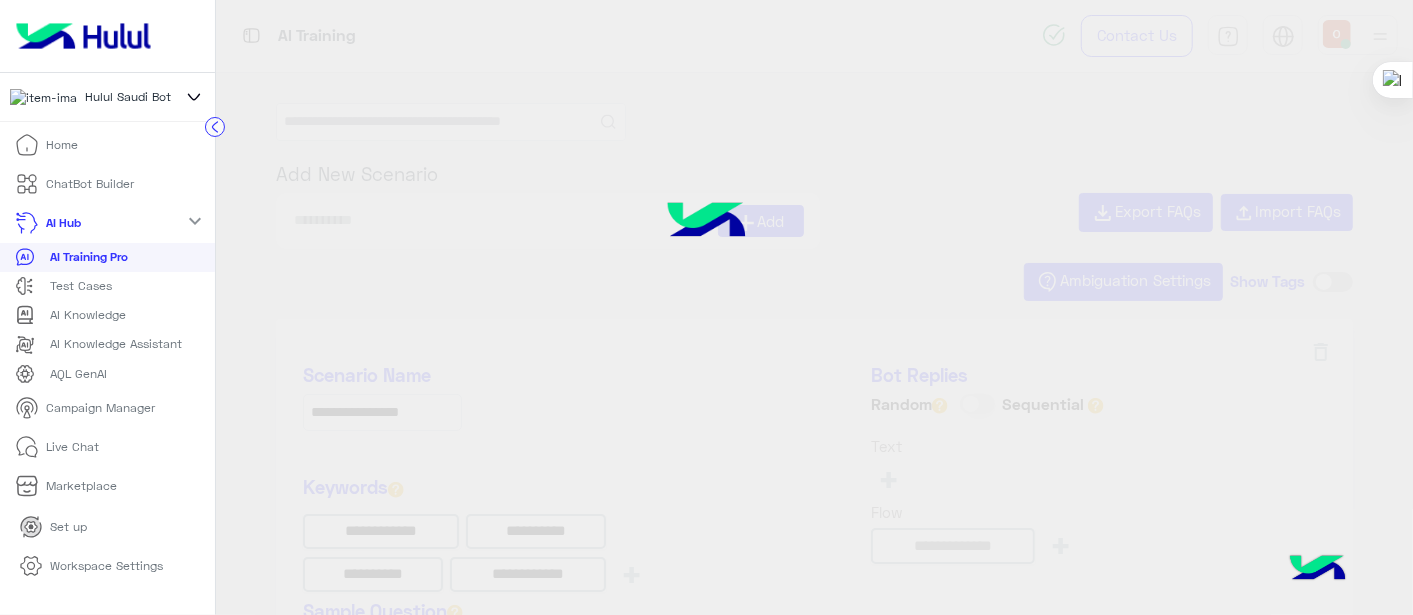type on "**********" 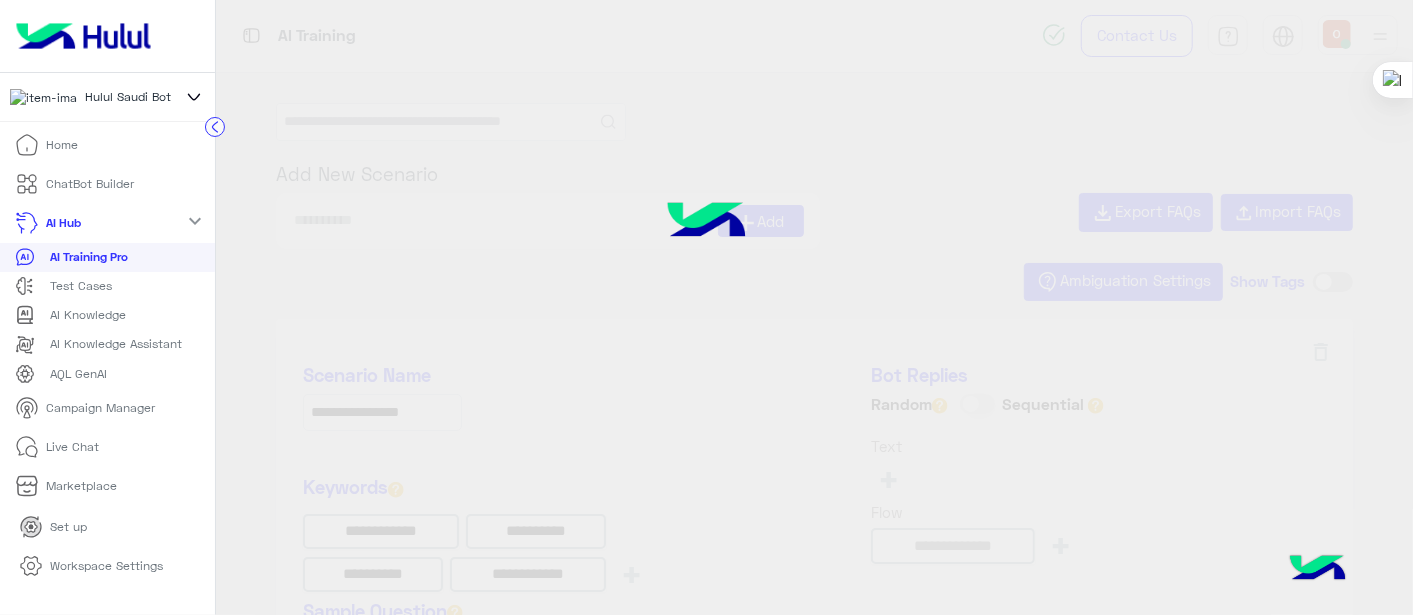 type on "**********" 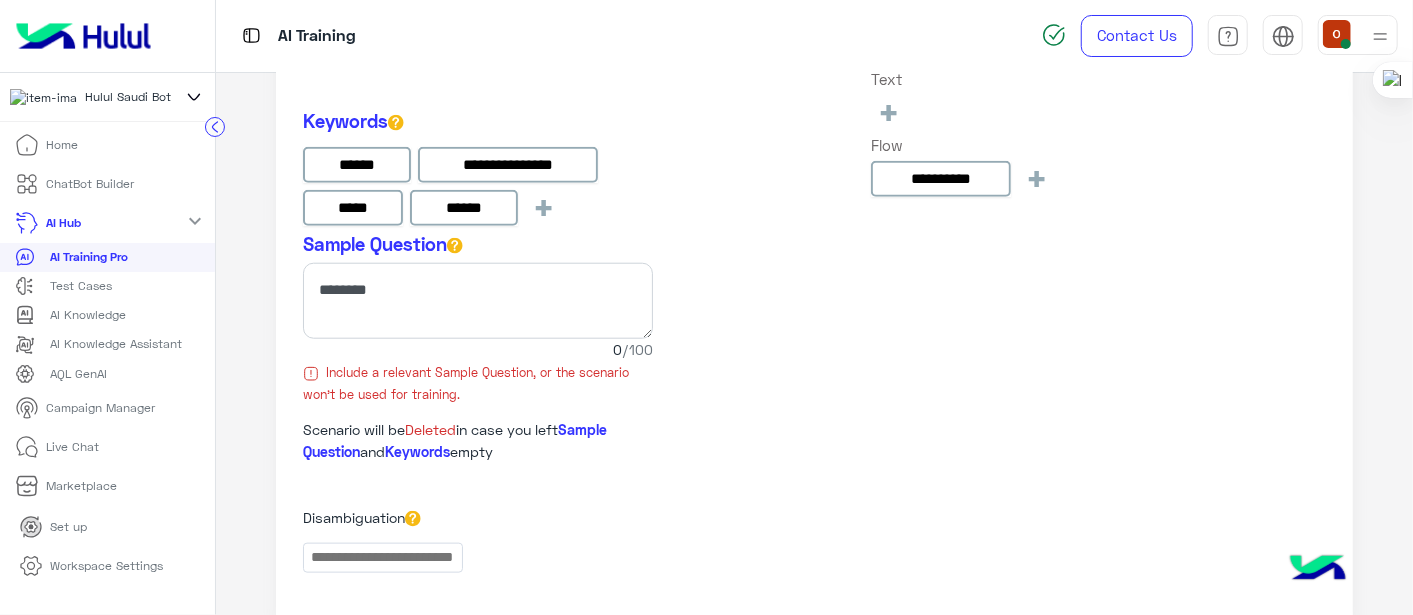 scroll, scrollTop: 1060, scrollLeft: 0, axis: vertical 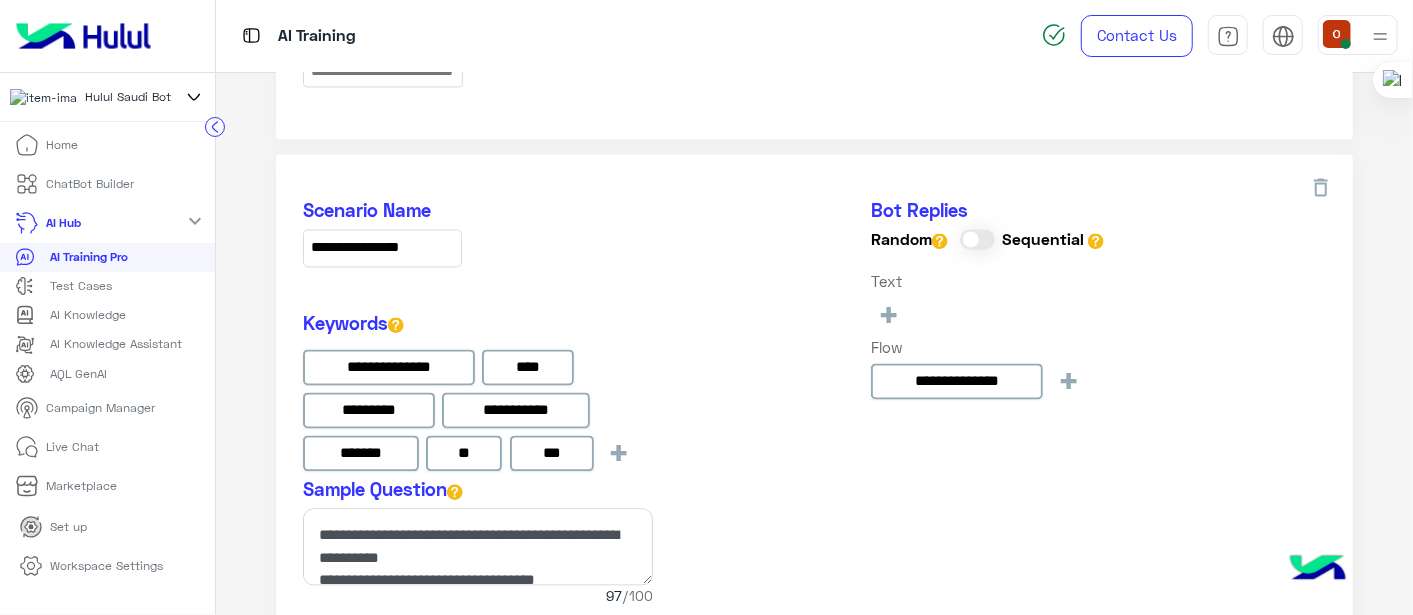 click on "expand_more" 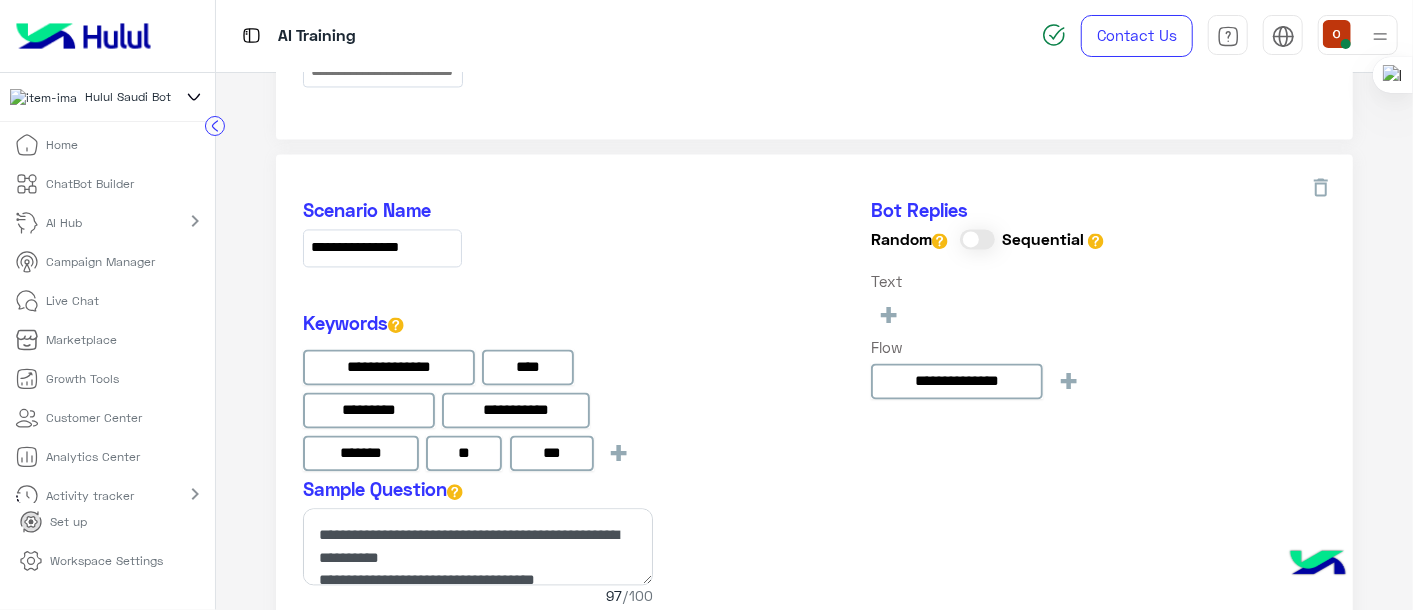 click on "**********" 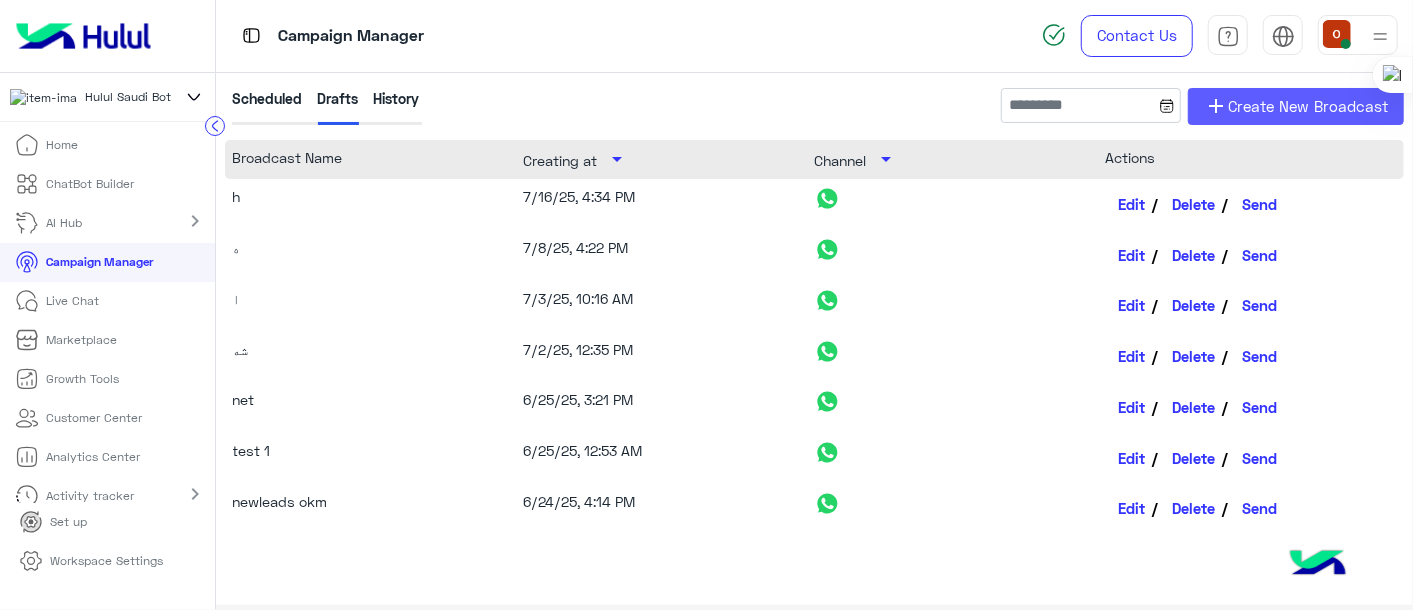 click on "Create New Broadcast" 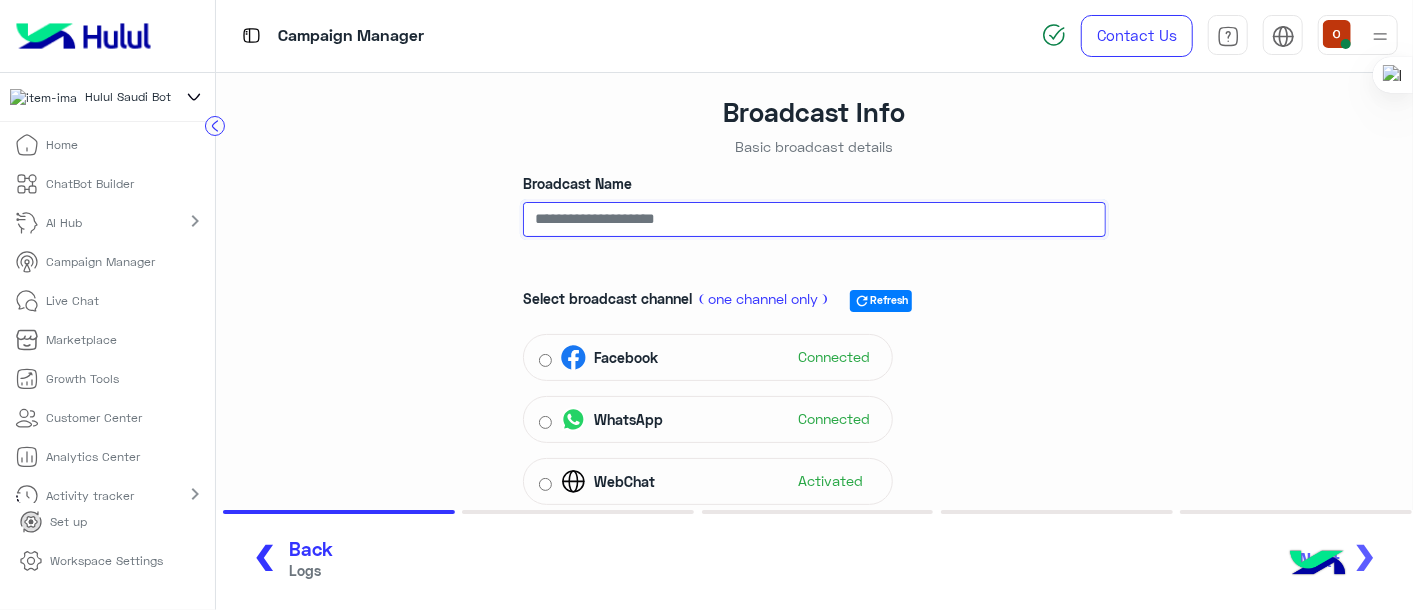 click on "Broadcast Name" at bounding box center [815, 220] 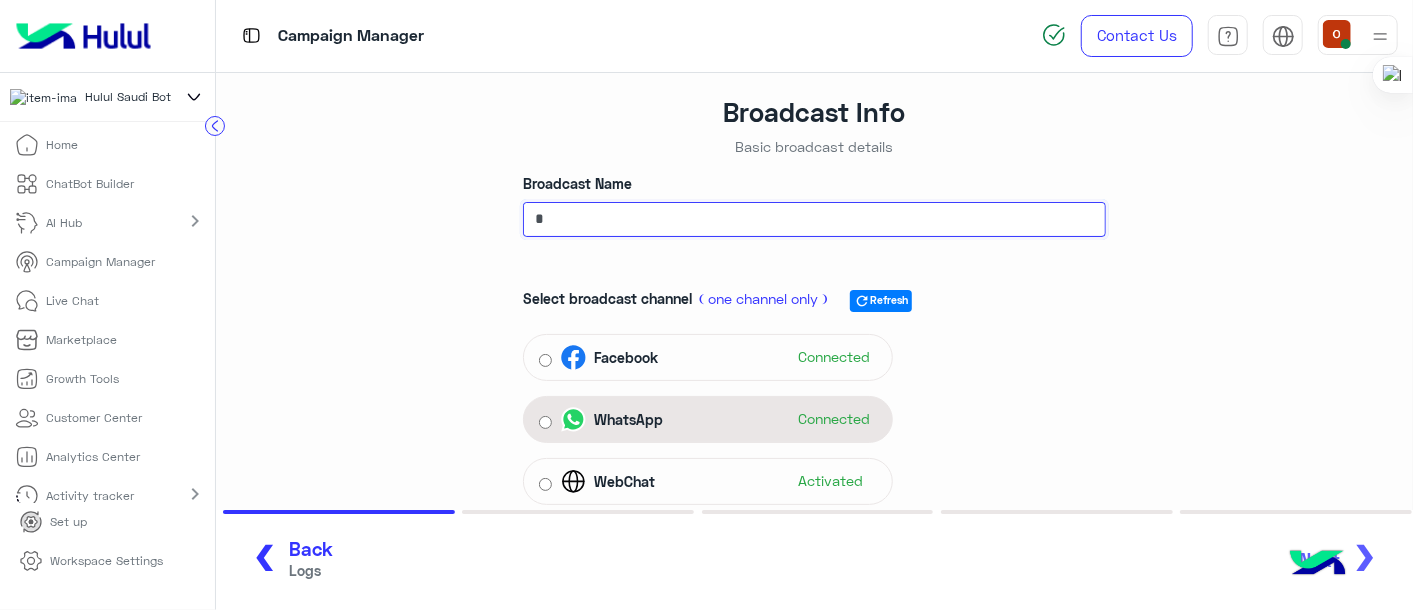 type on "*" 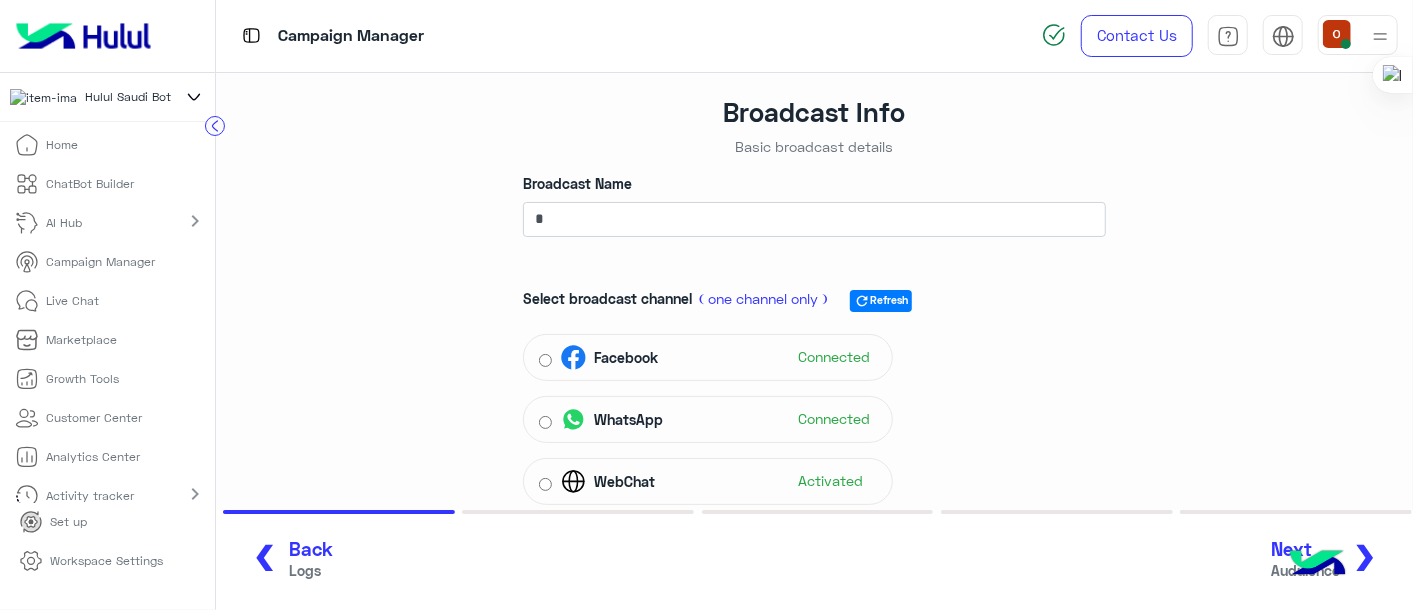 click on "Next" 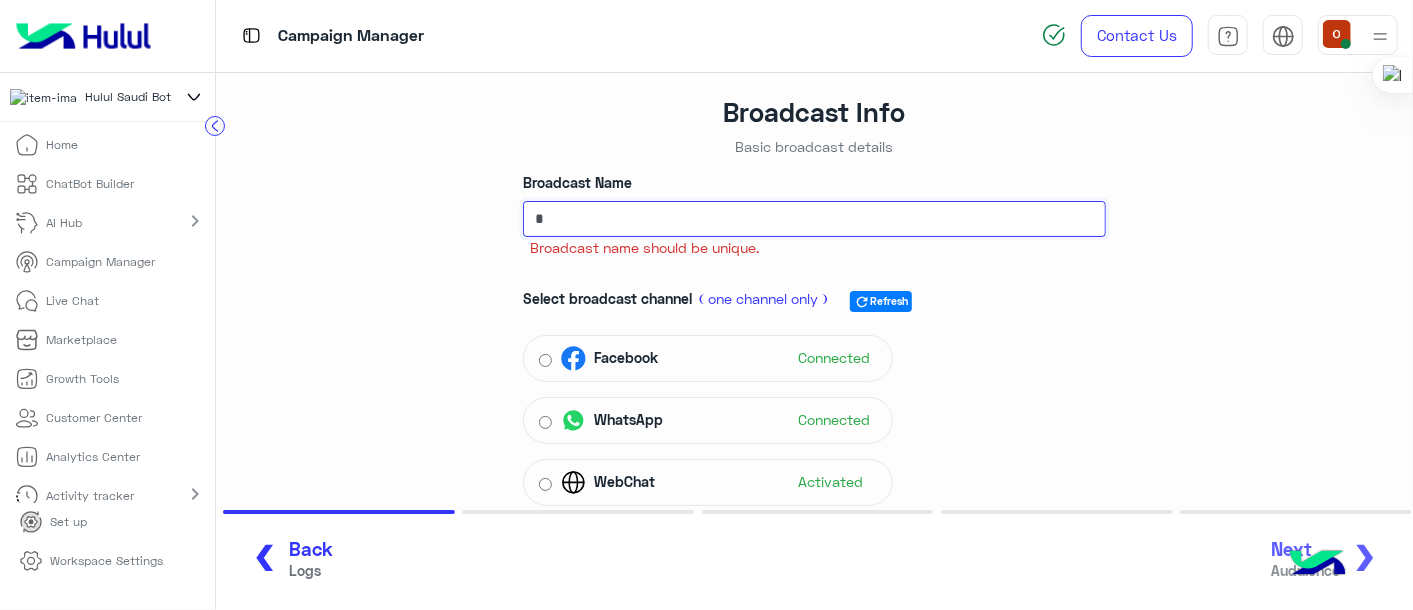 click on "*" at bounding box center [815, 219] 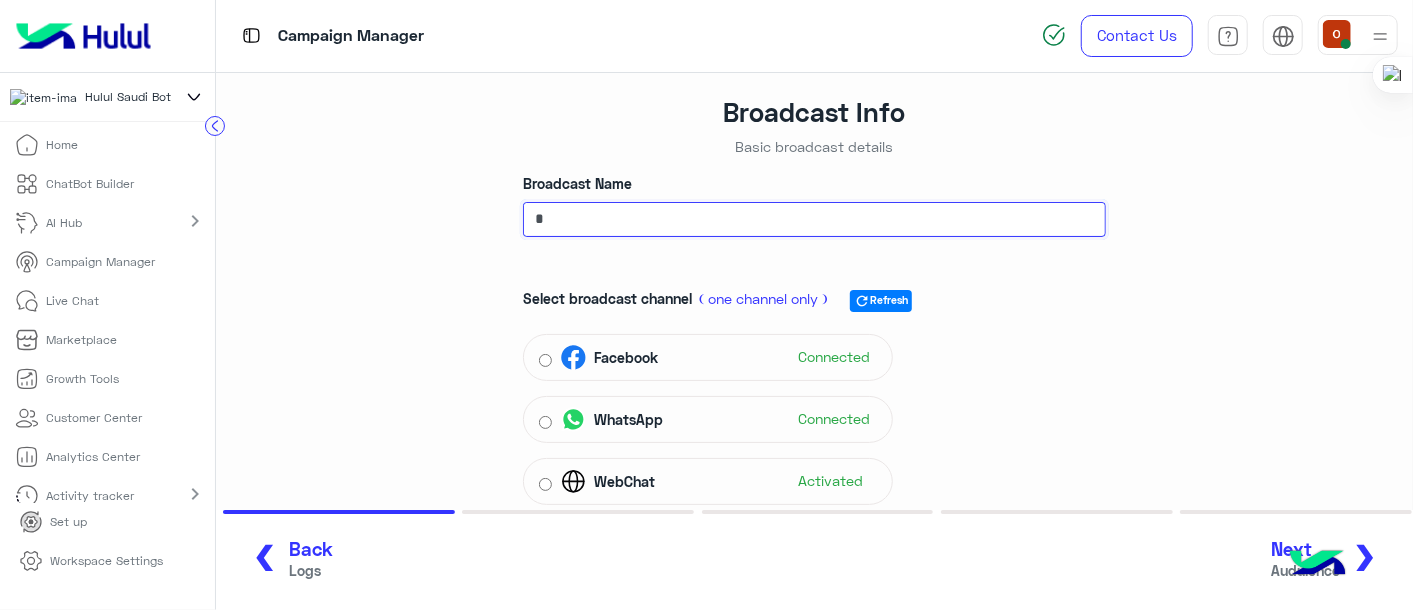 type on "*" 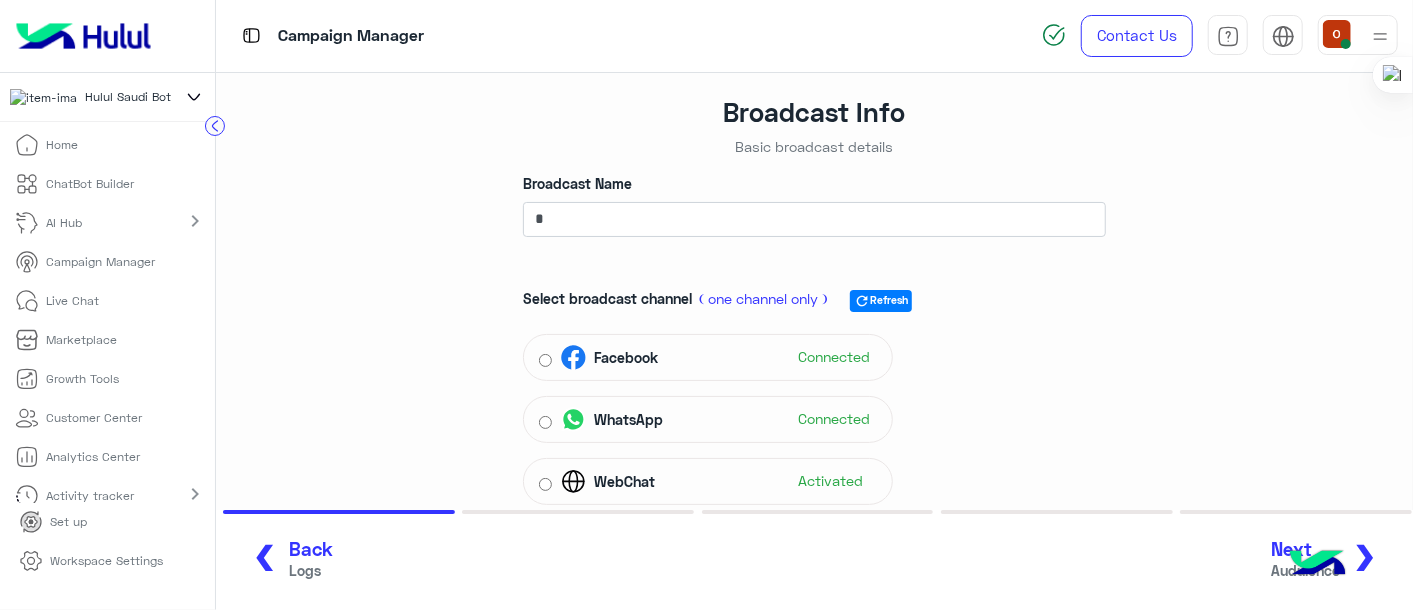 click on "Next" 